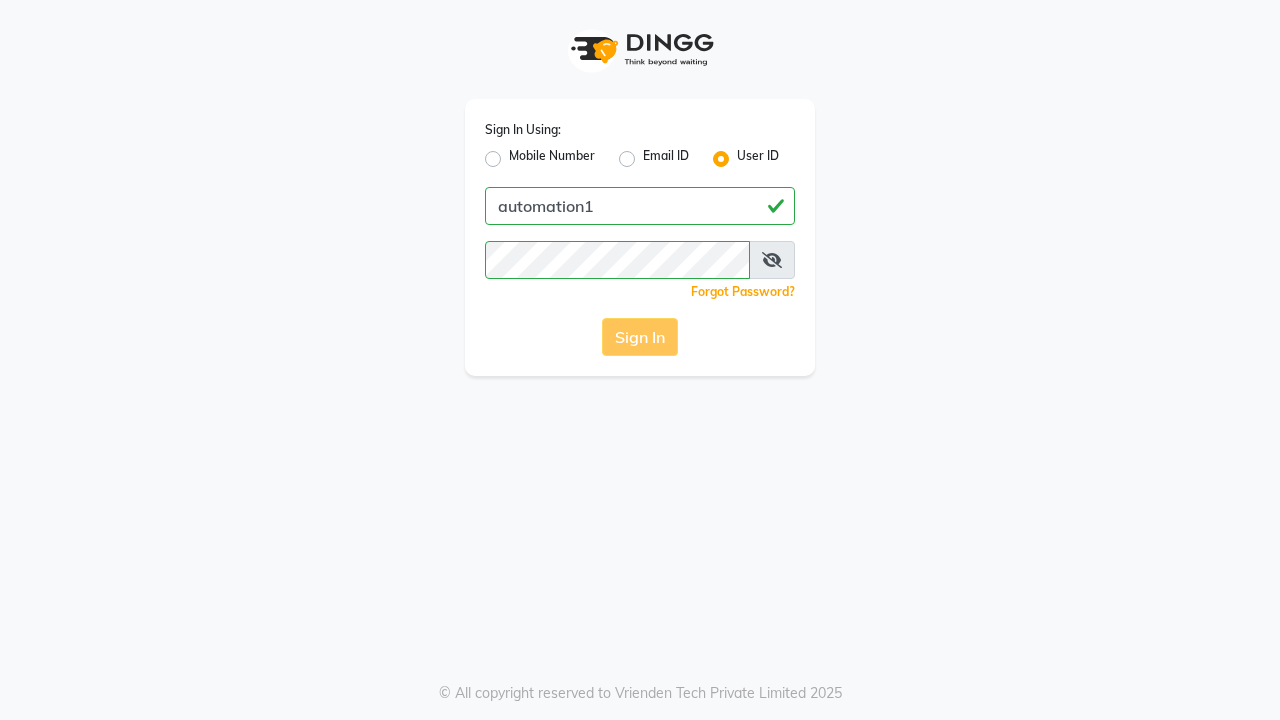 scroll, scrollTop: 0, scrollLeft: 0, axis: both 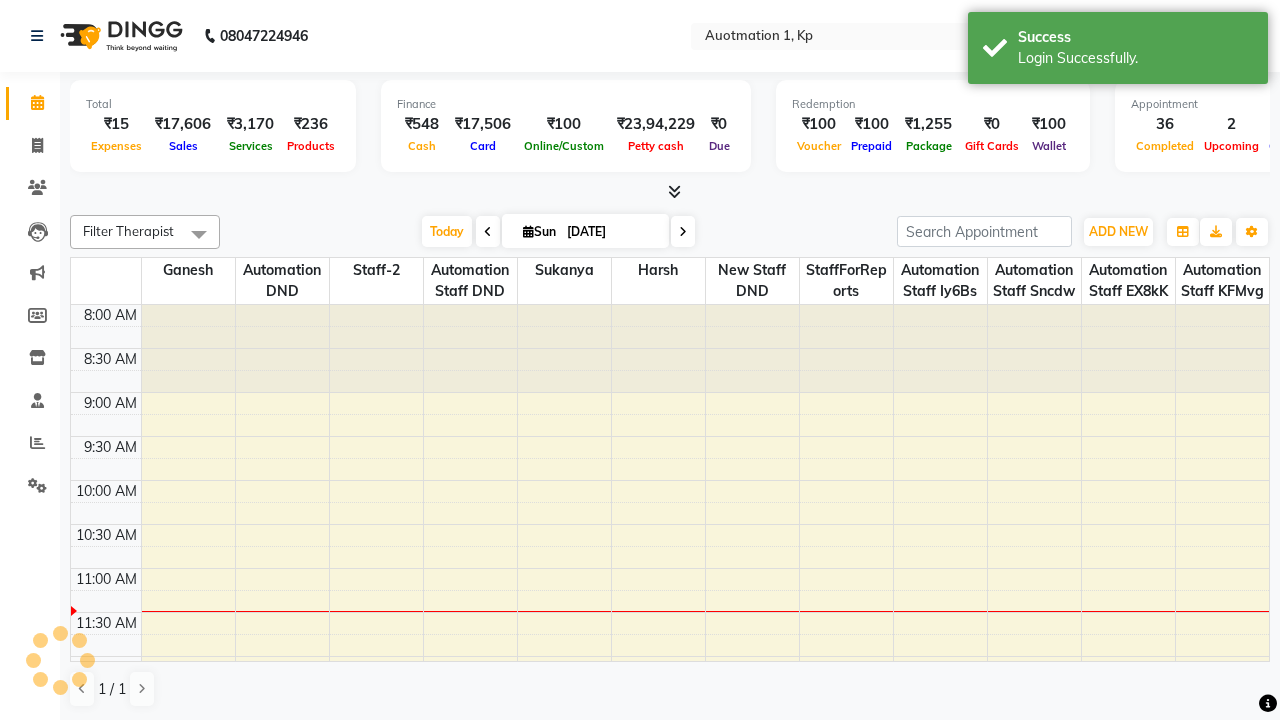 select on "en" 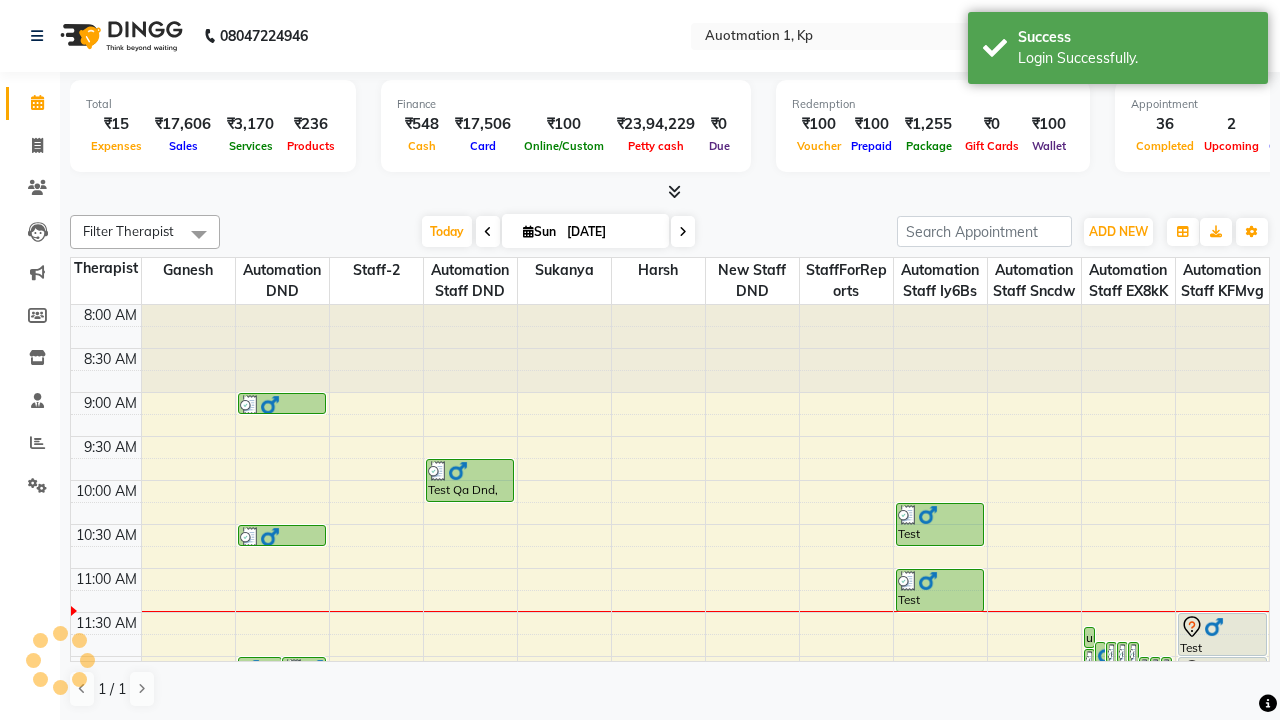 scroll, scrollTop: 0, scrollLeft: 0, axis: both 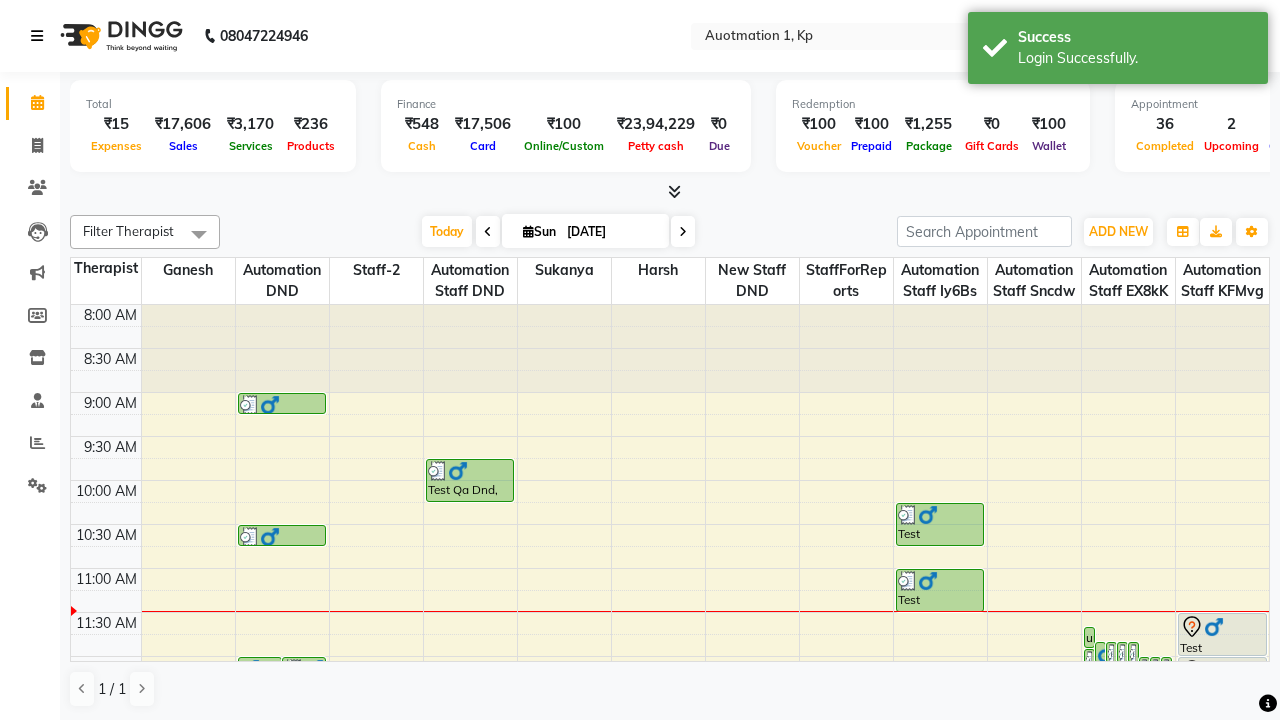 click at bounding box center (37, 36) 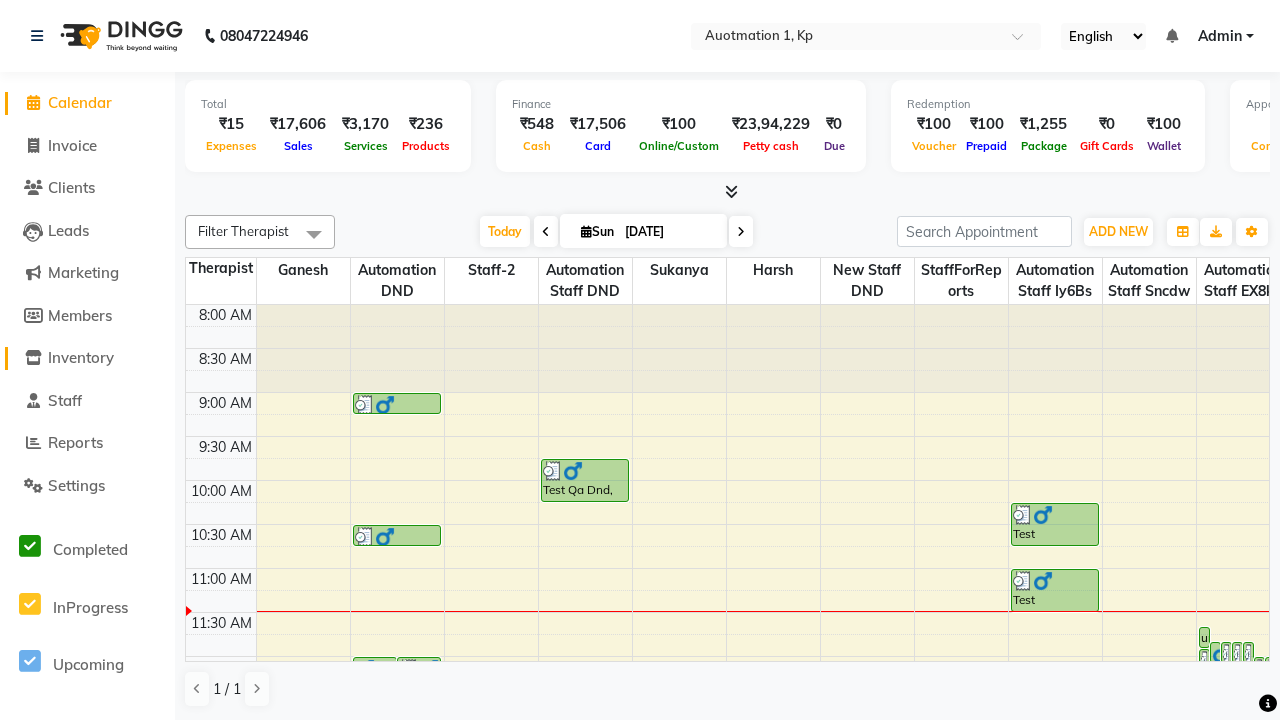 click on "Inventory" 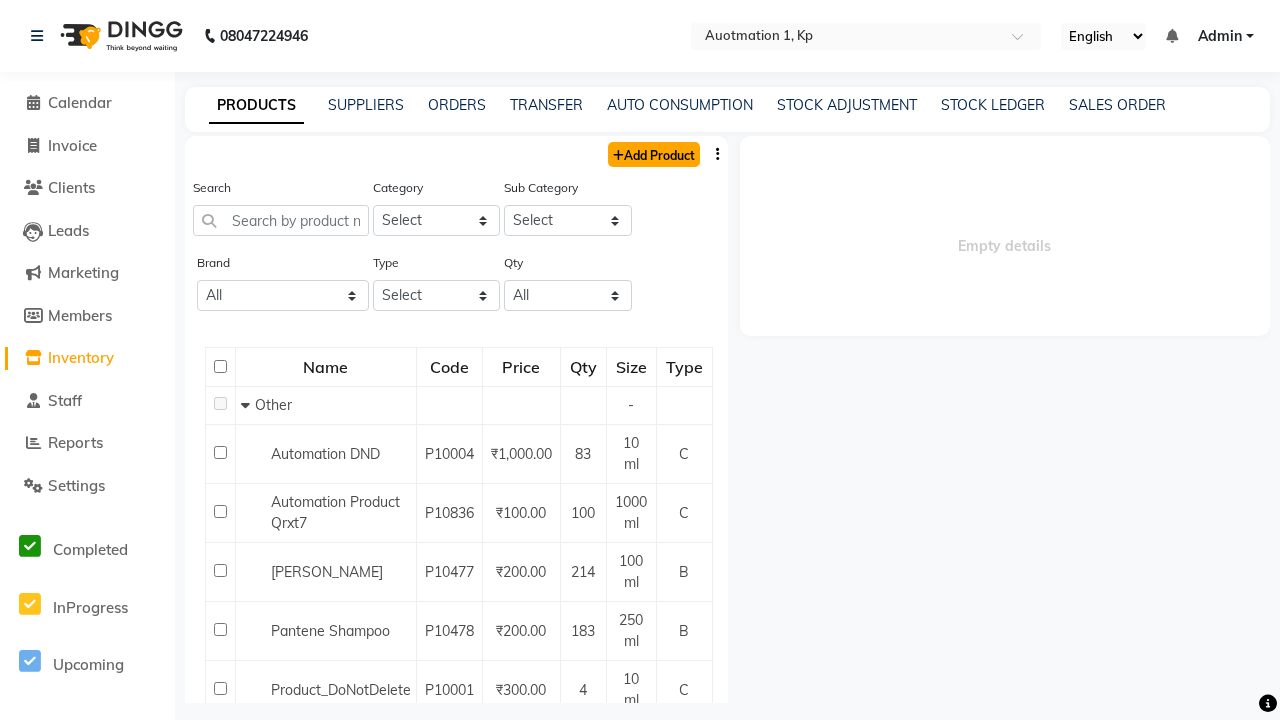 click on "Add Product" 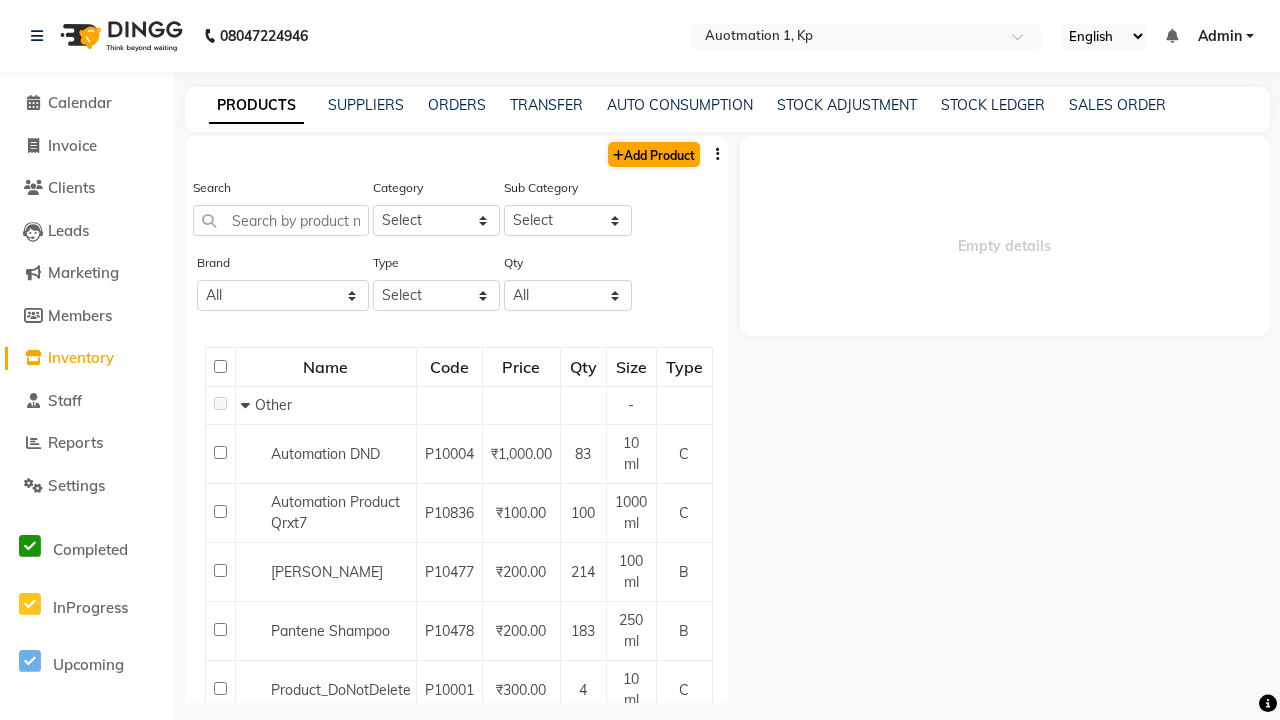 select on "true" 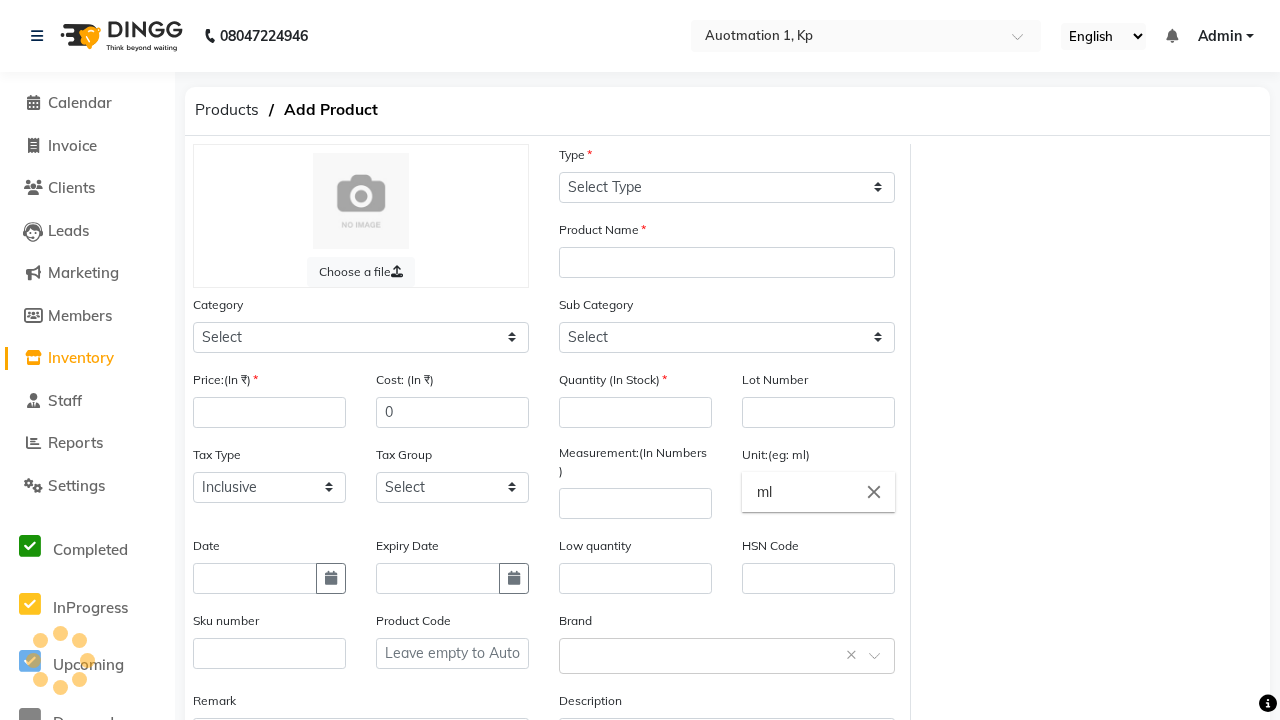 select on "C" 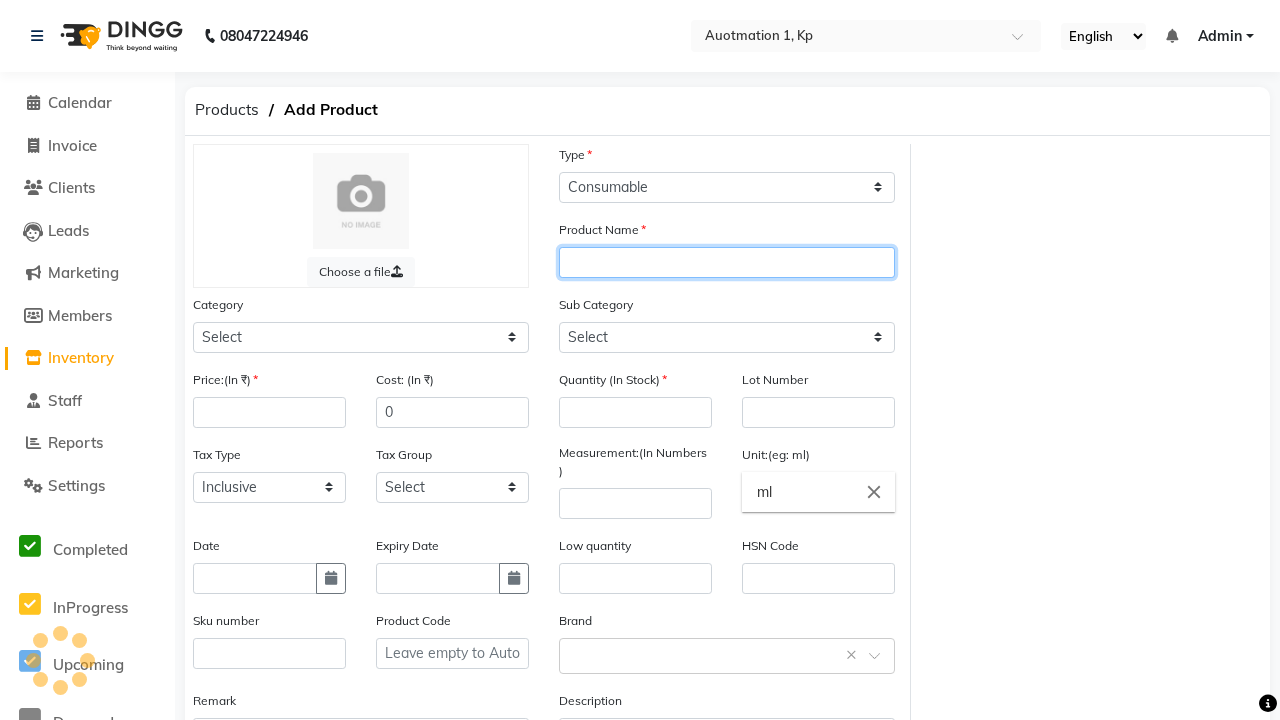 type on "Automation Product GvmbK" 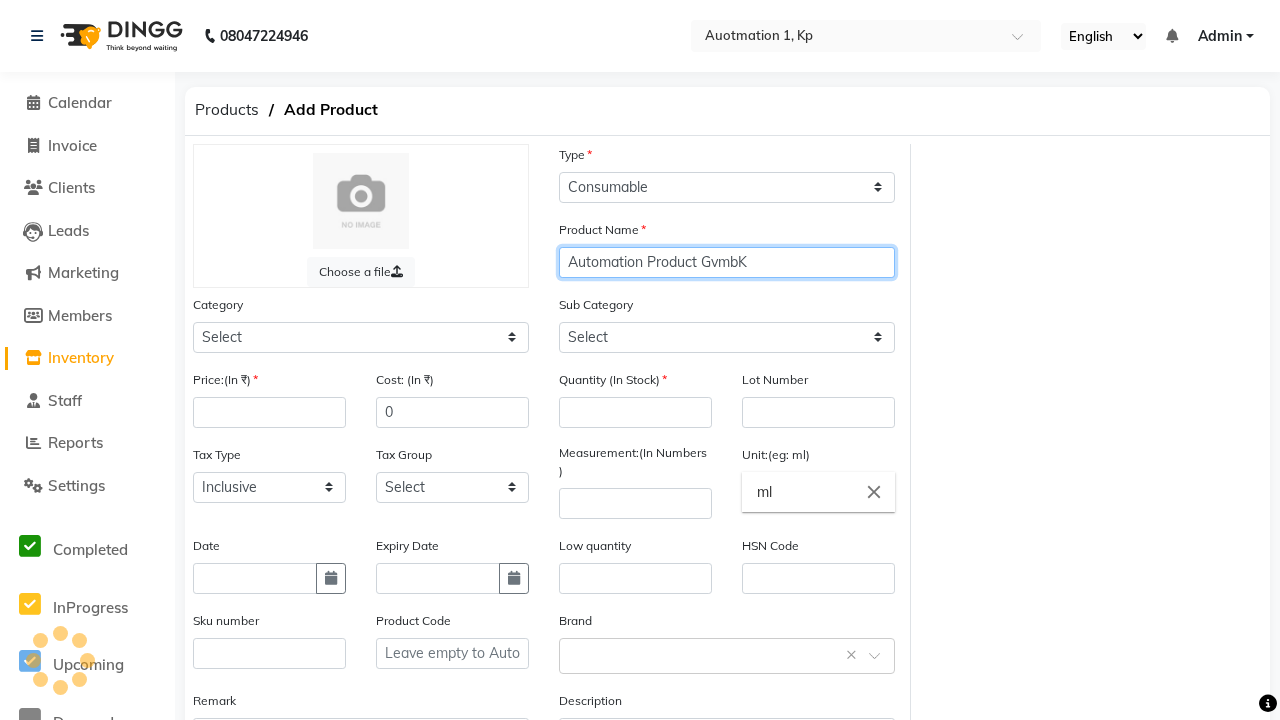 select on "44502000" 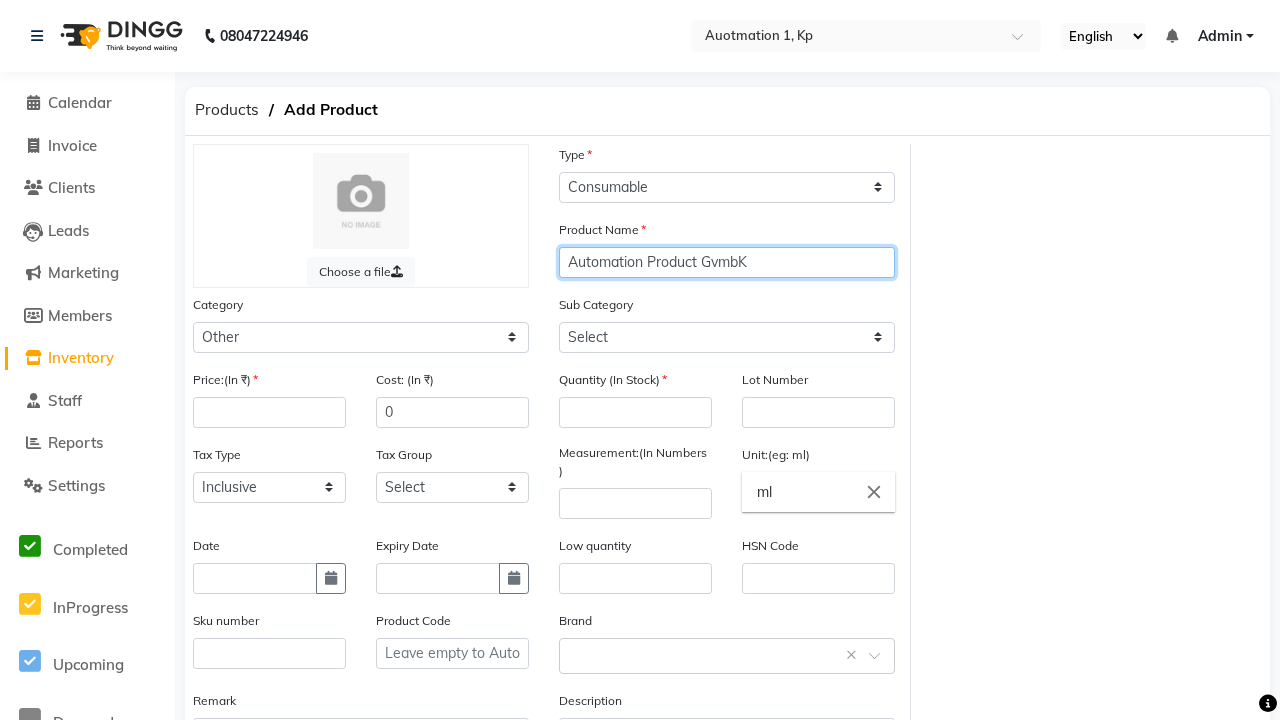 type on "Automation Product GvmbK" 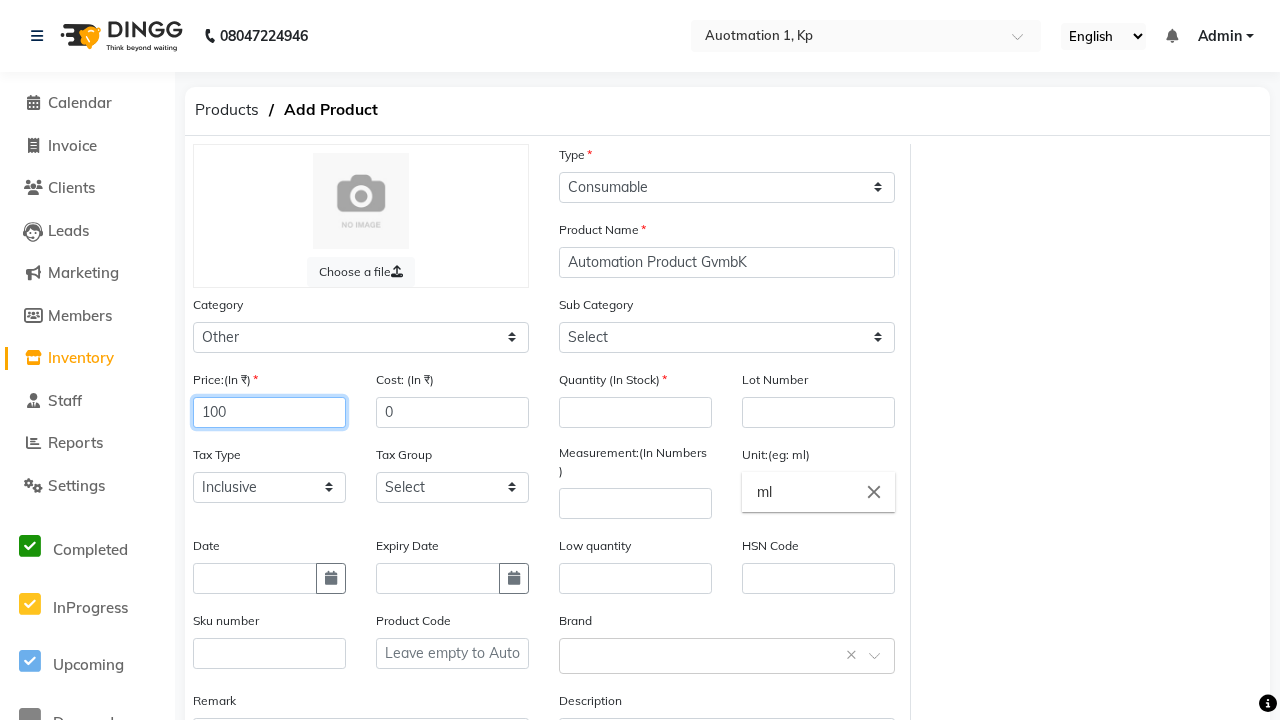 type on "100" 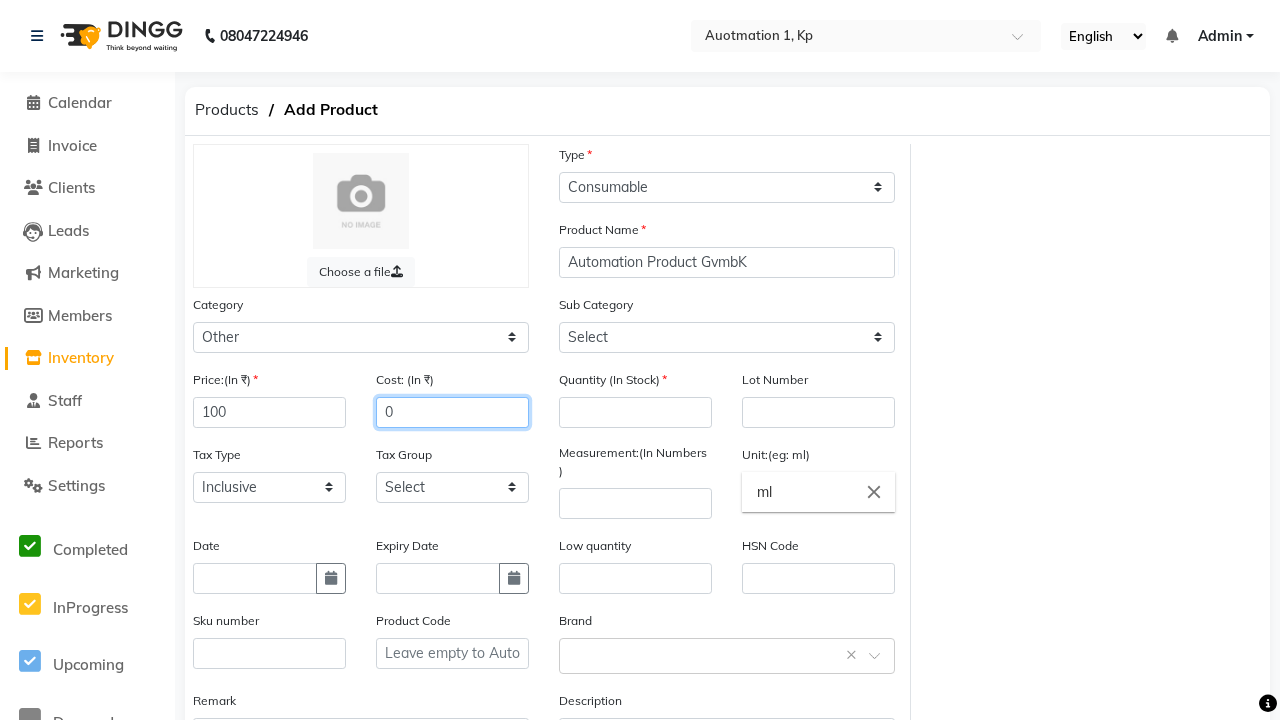 type on "150" 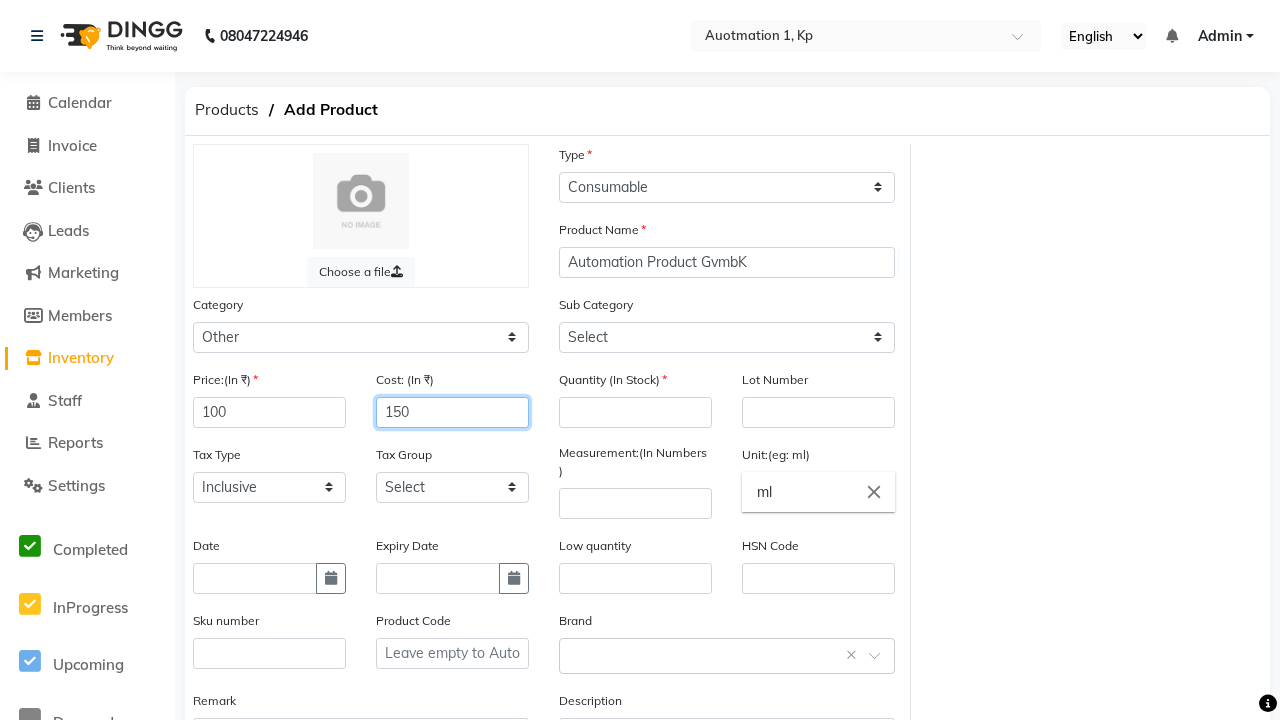 select on "44502001" 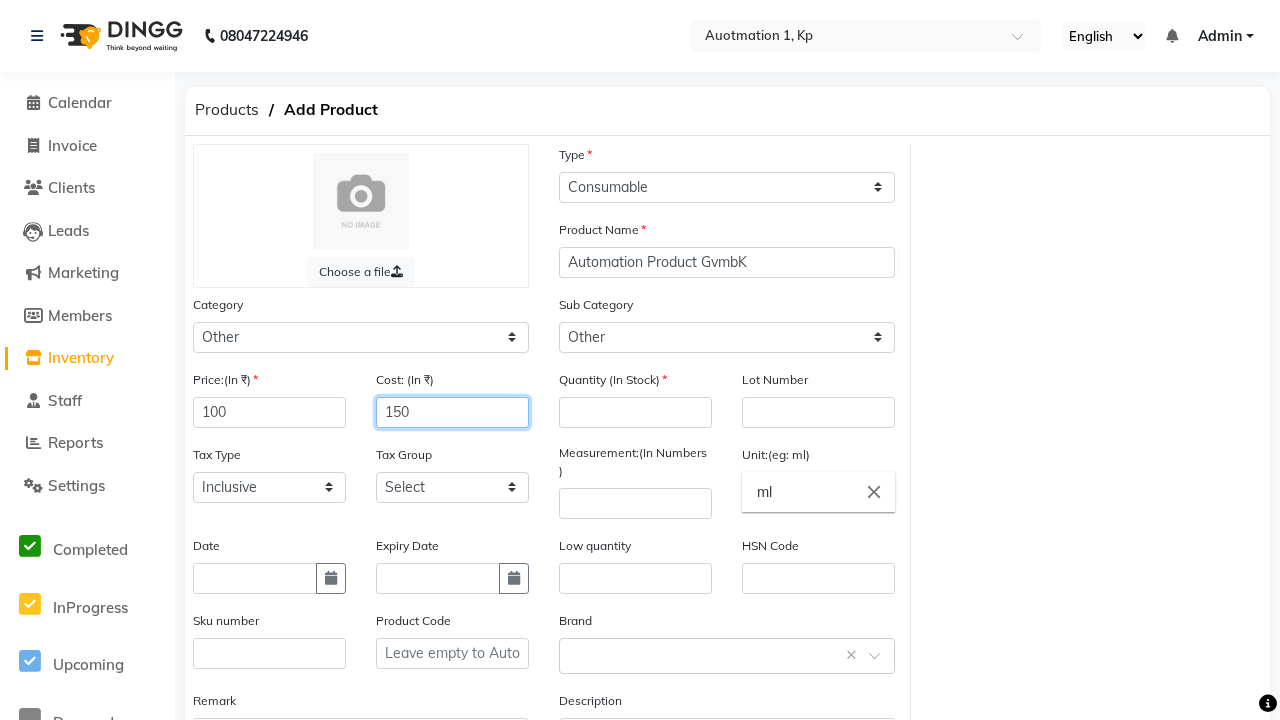 type on "150" 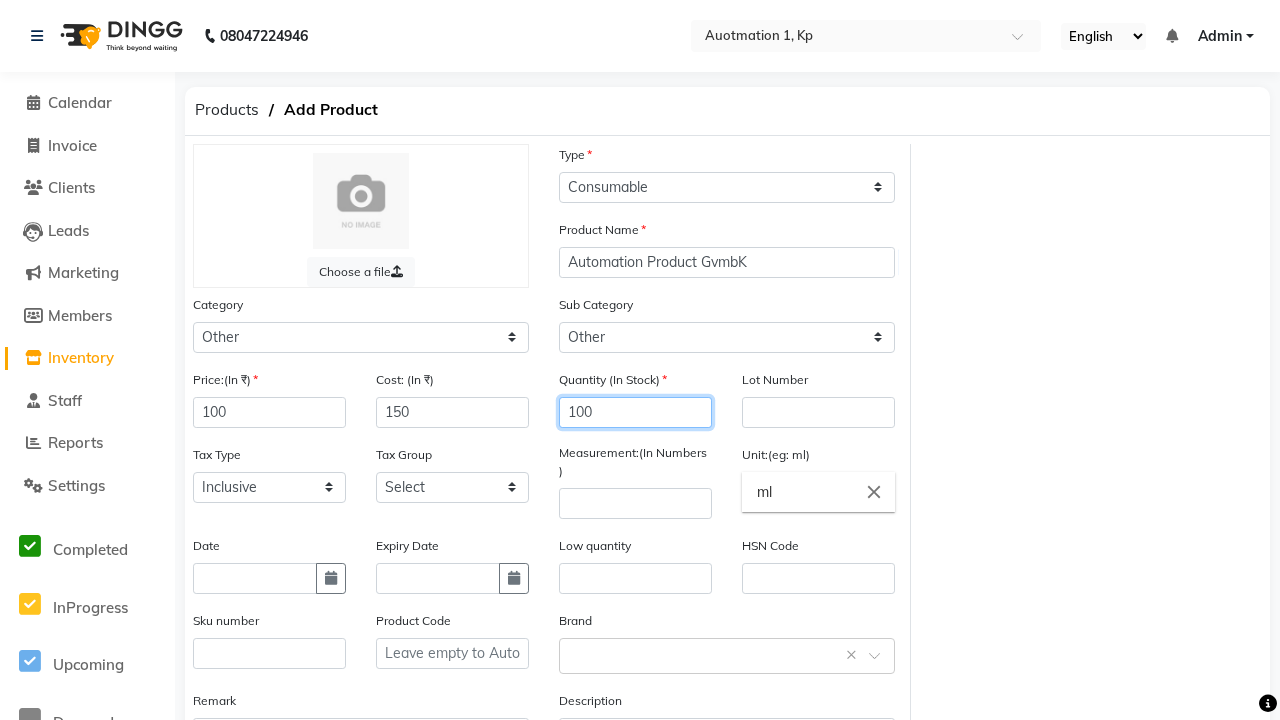 type on "100" 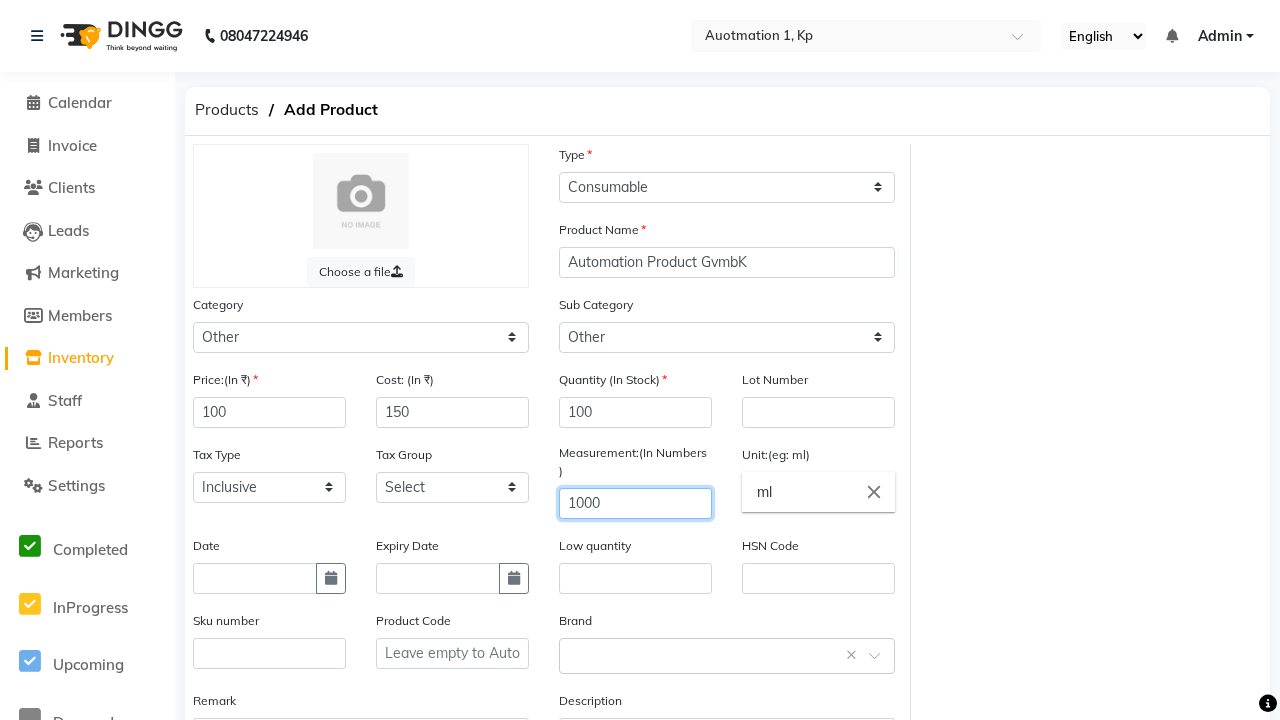type on "1000" 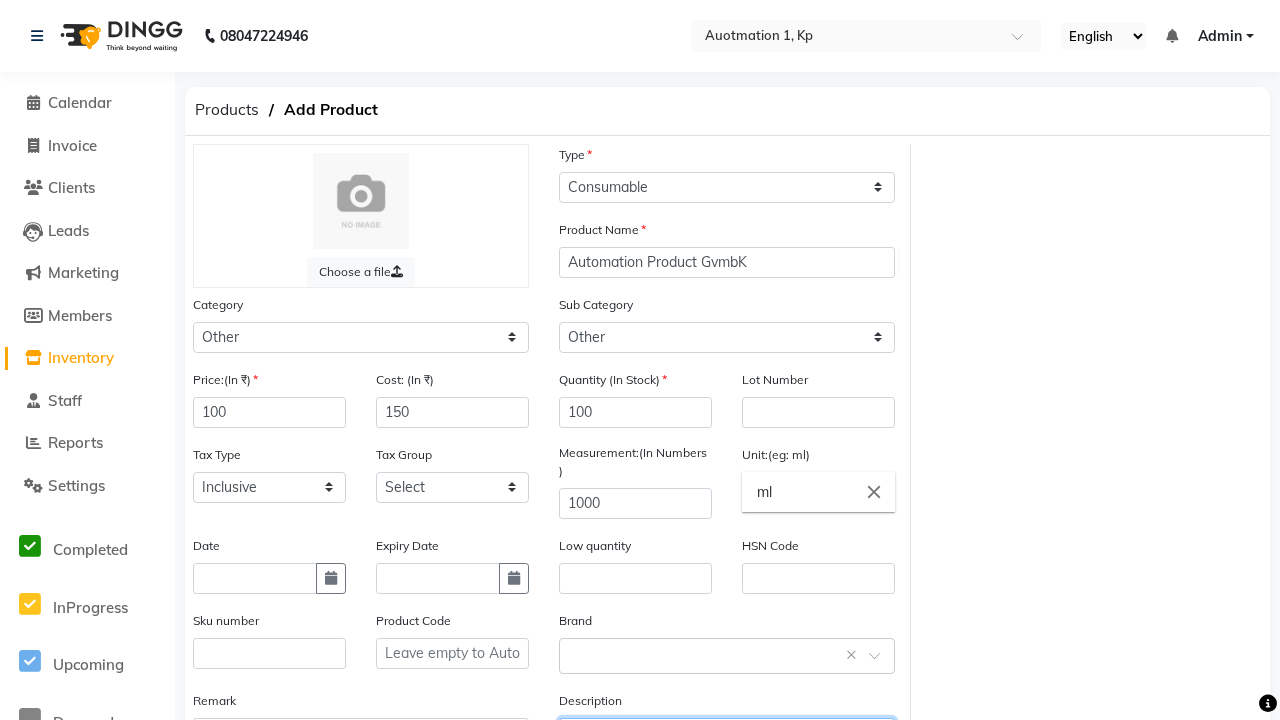 scroll, scrollTop: 22, scrollLeft: 0, axis: vertical 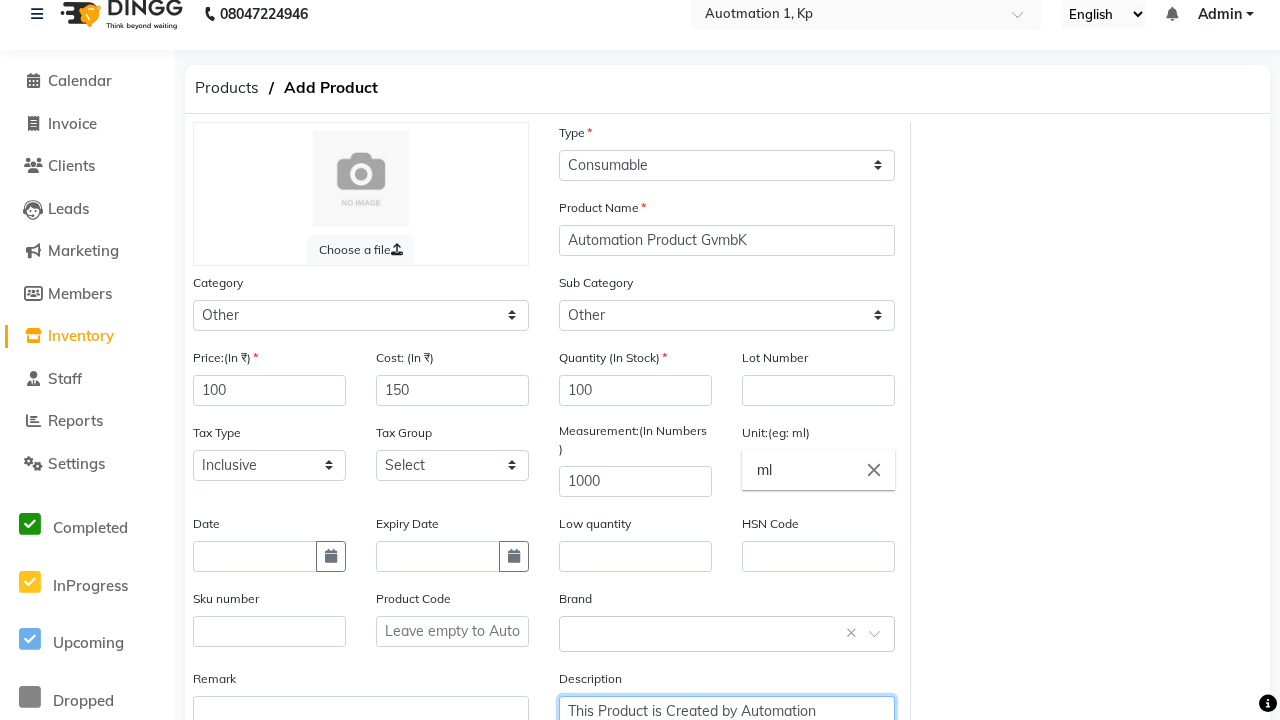 type on "This Product is Created by Automation" 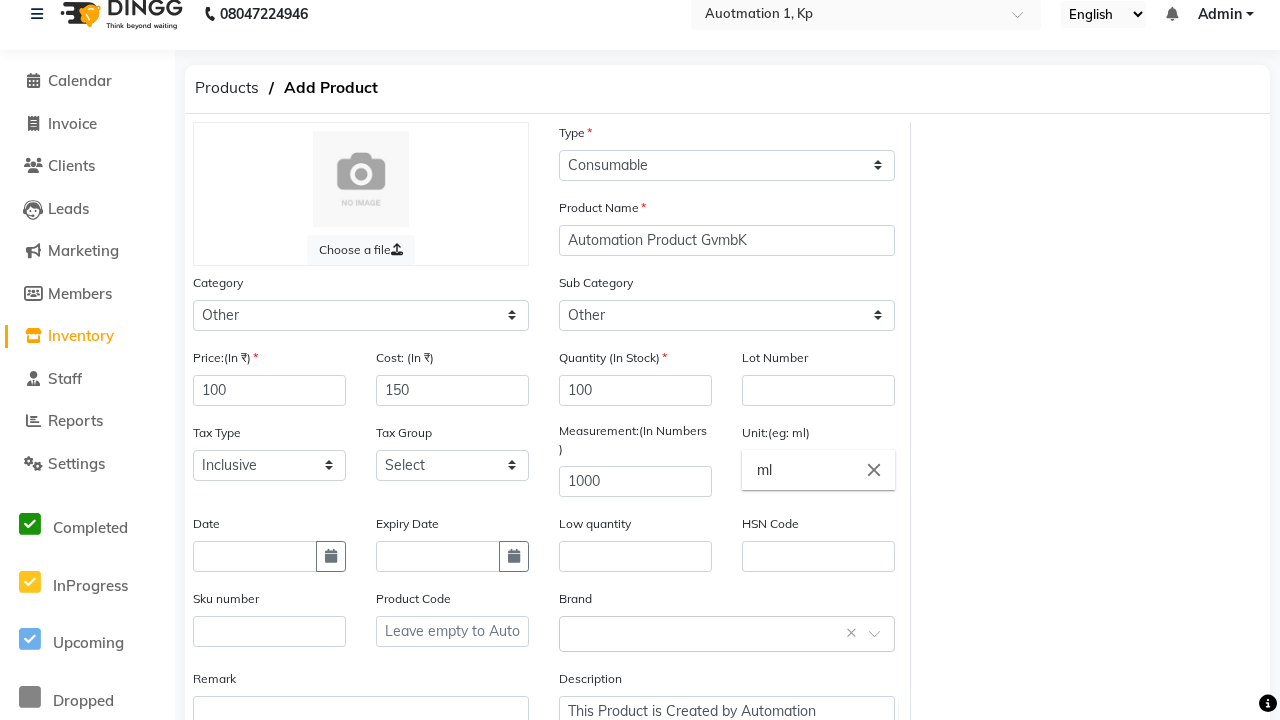click on "Save" 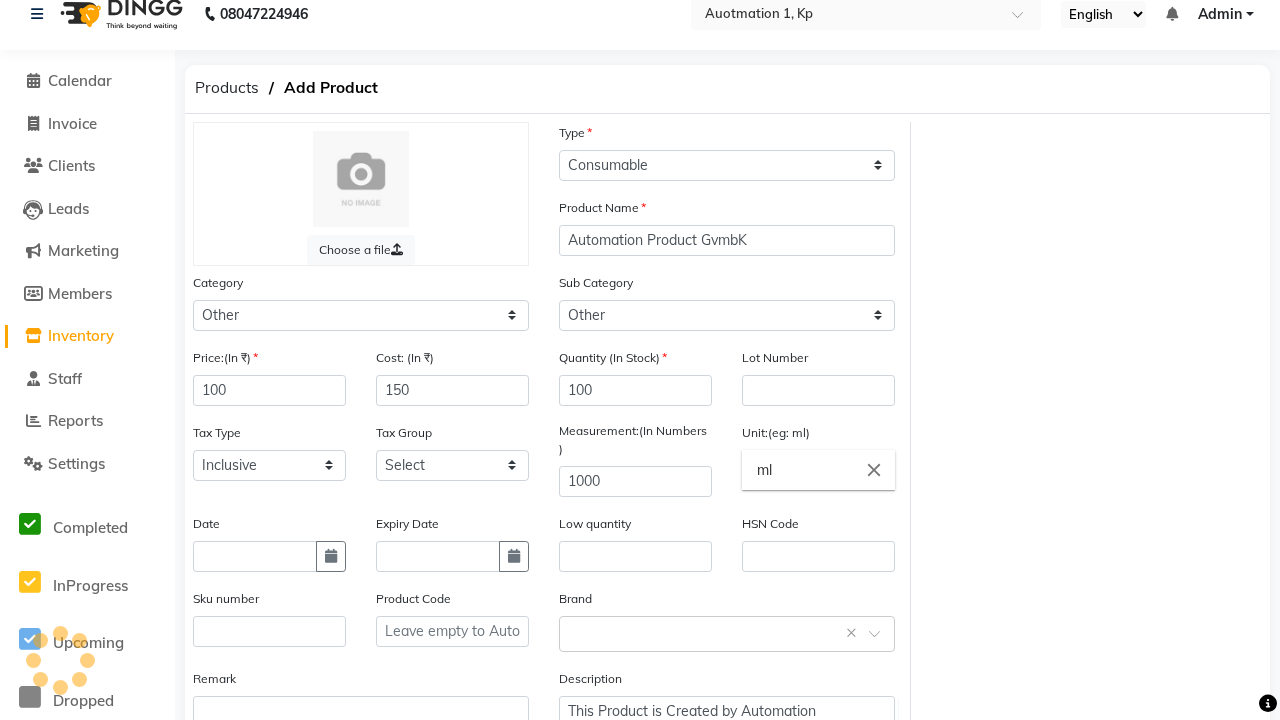 scroll, scrollTop: 162, scrollLeft: 0, axis: vertical 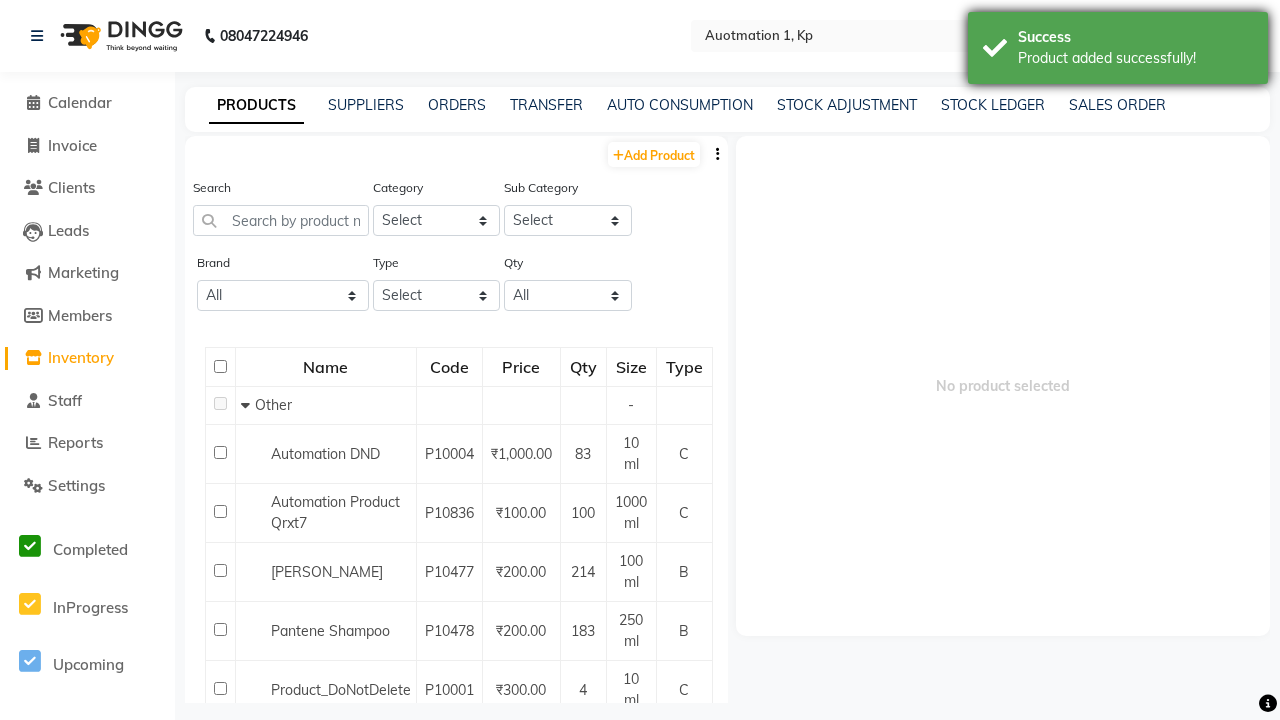 click on "Product added successfully!" at bounding box center [1135, 58] 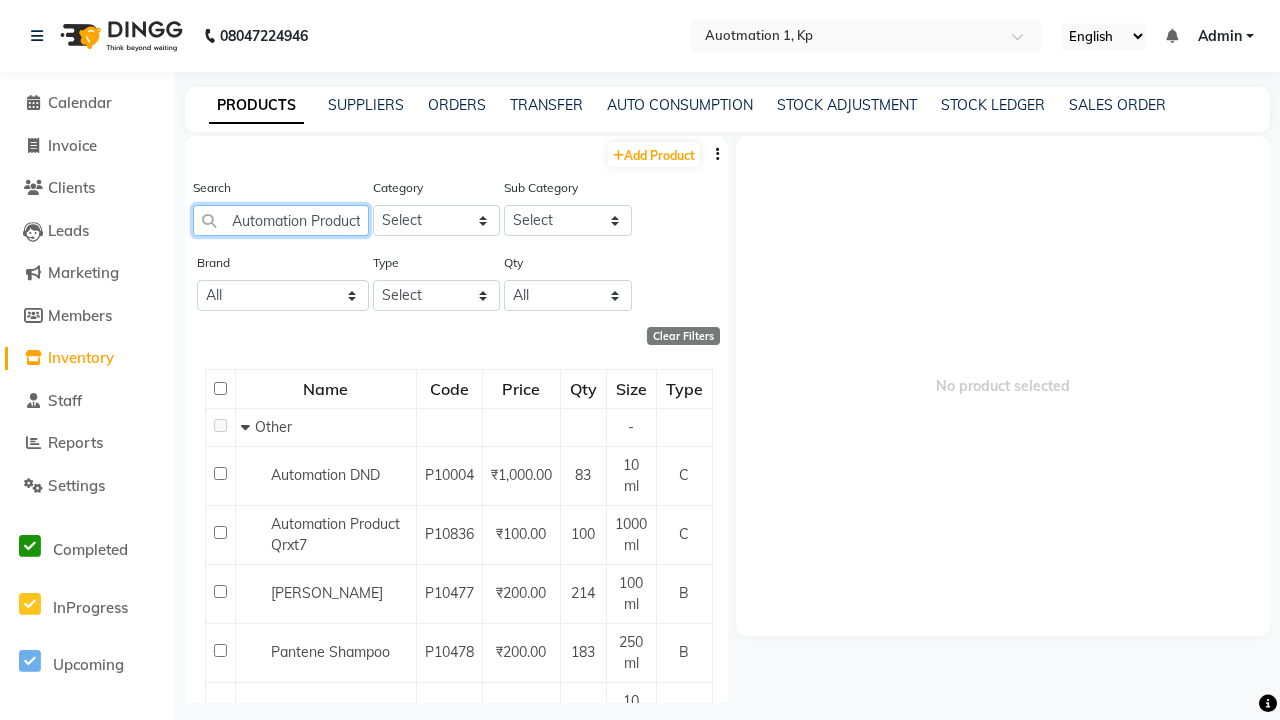 scroll, scrollTop: 0, scrollLeft: 51, axis: horizontal 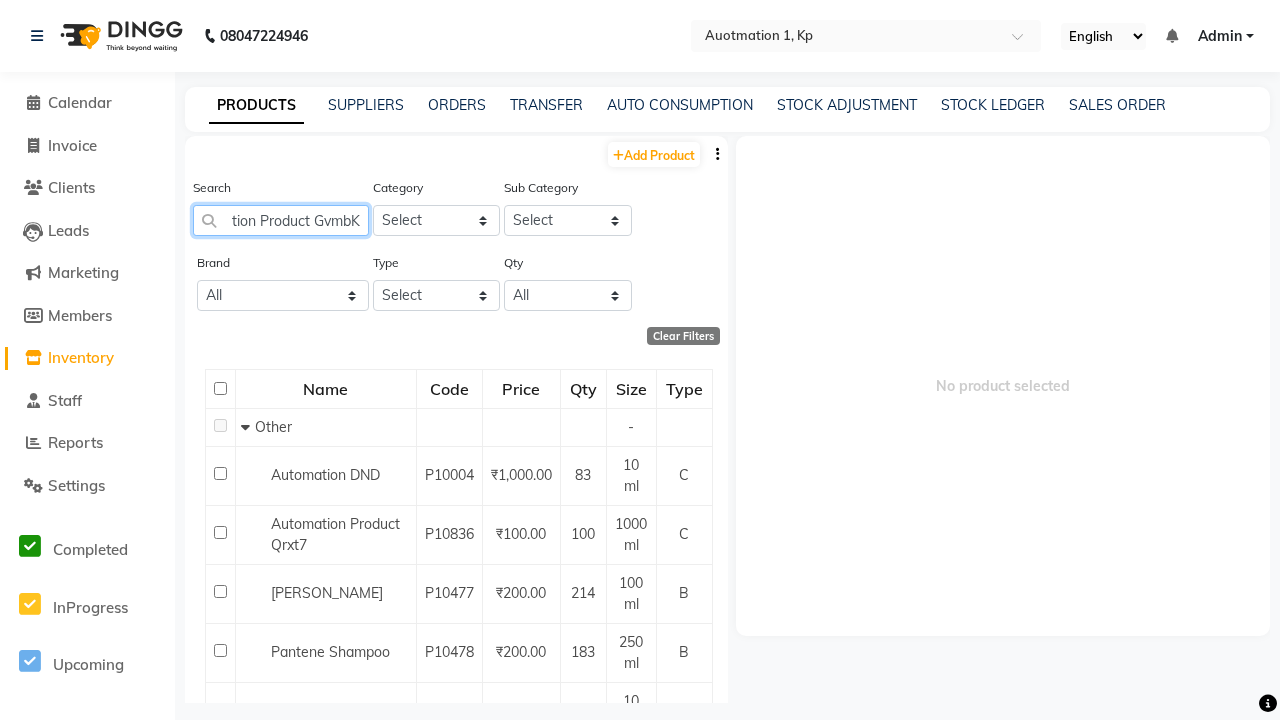 type on "Automation Product GvmbK" 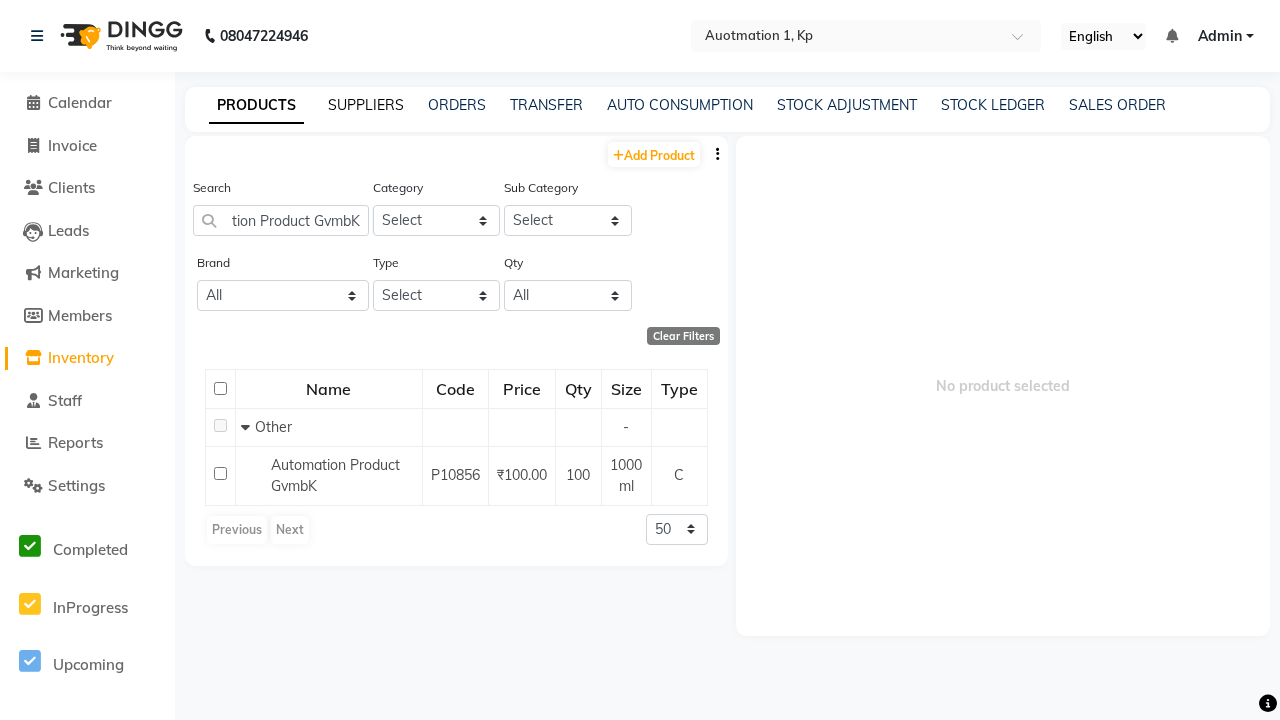 click on "SUPPLIERS" 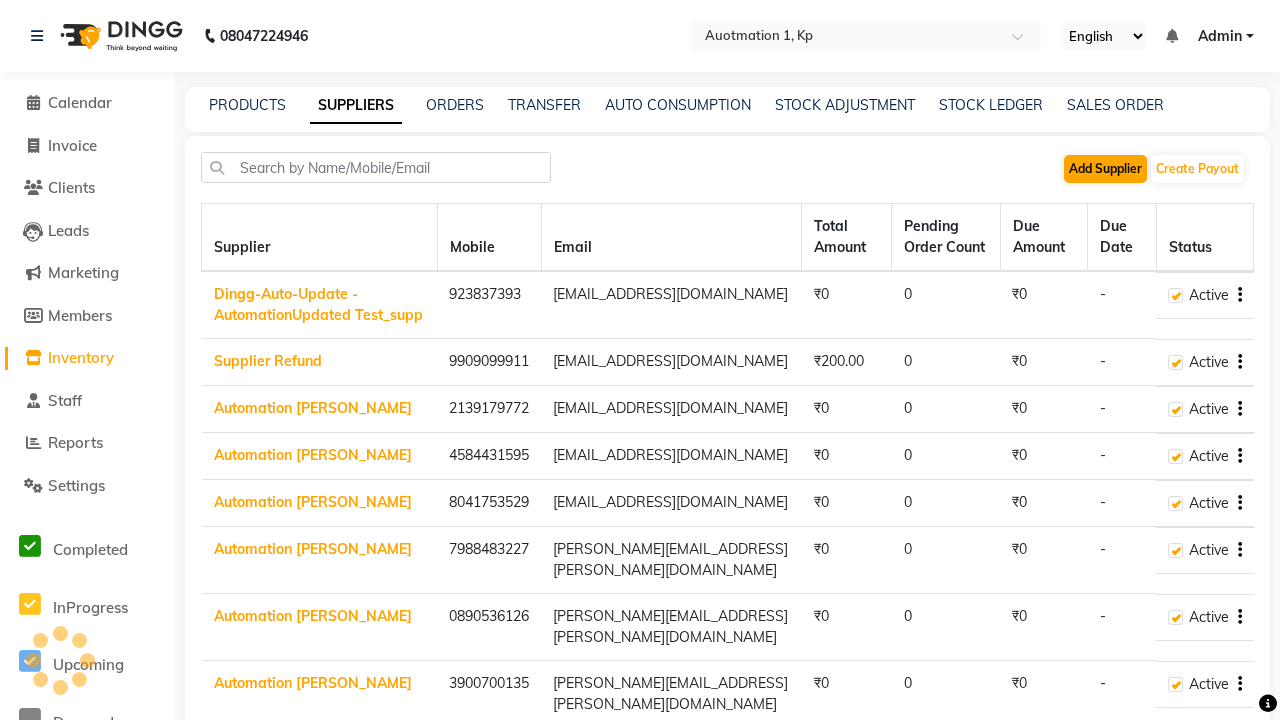 click on "Add Supplier" 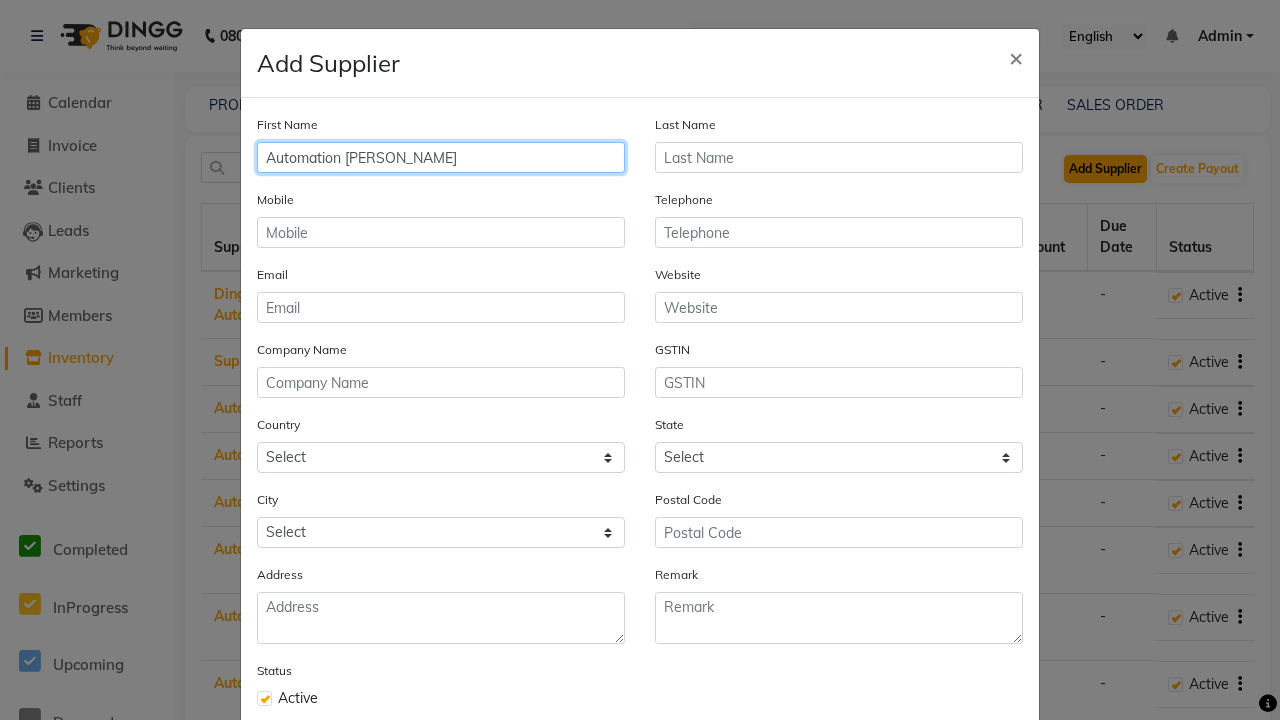 type on "Automation [PERSON_NAME]" 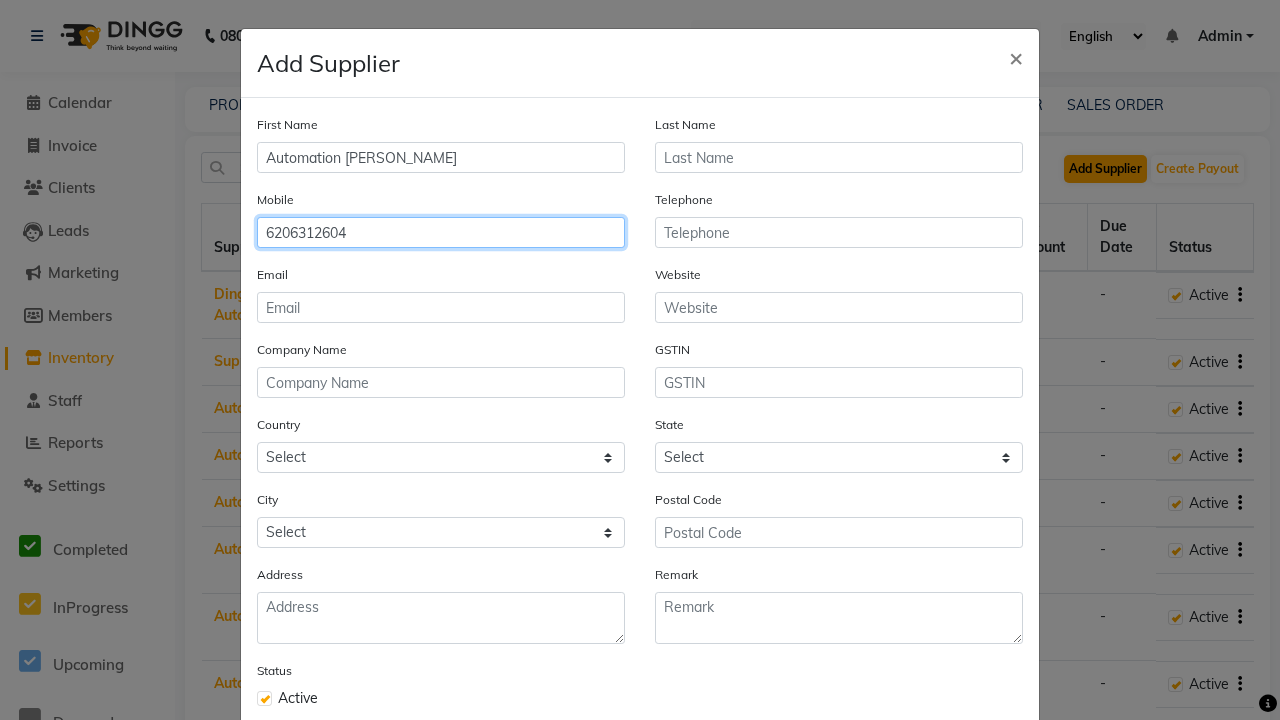type on "6206312604" 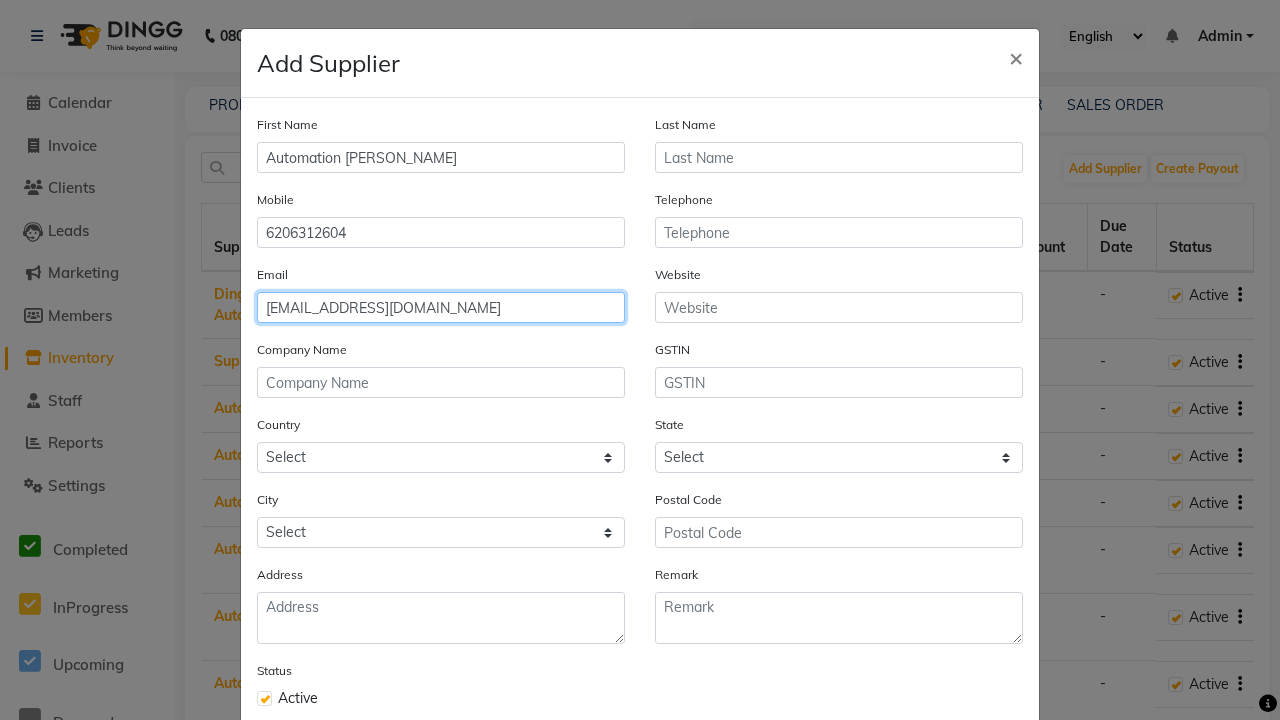 type on "[EMAIL_ADDRESS][DOMAIN_NAME]" 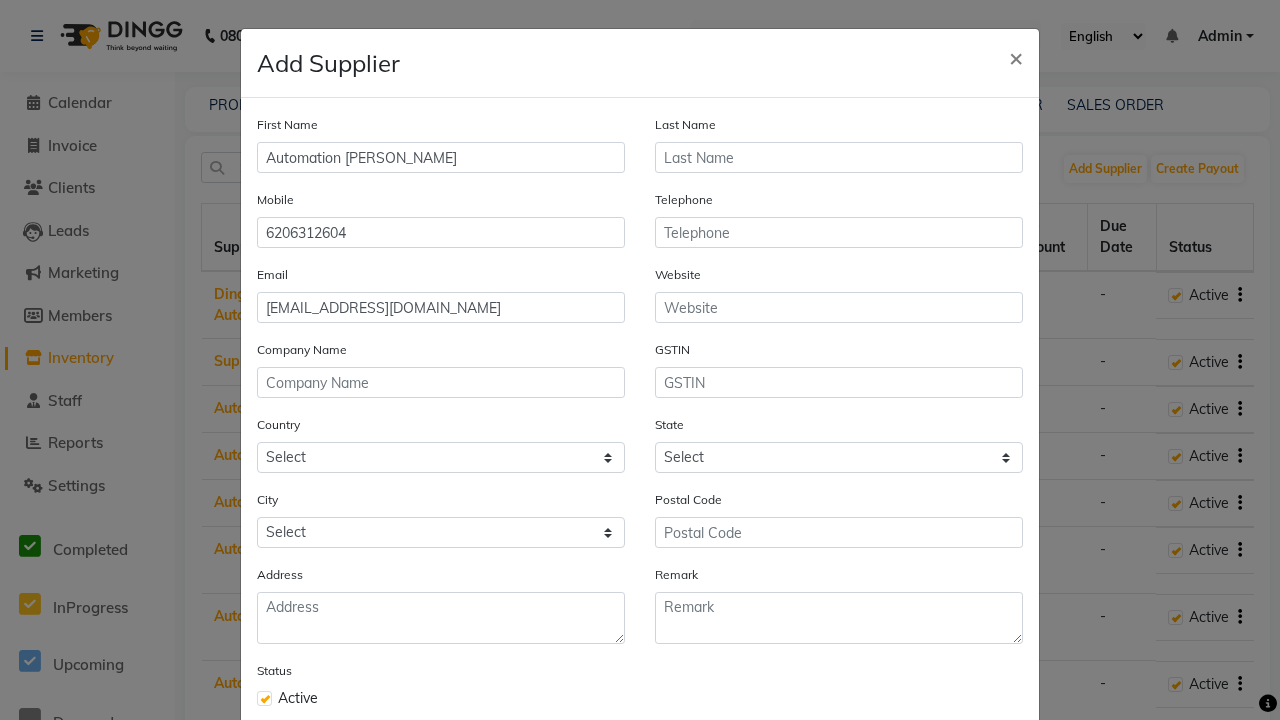 click on "Save" 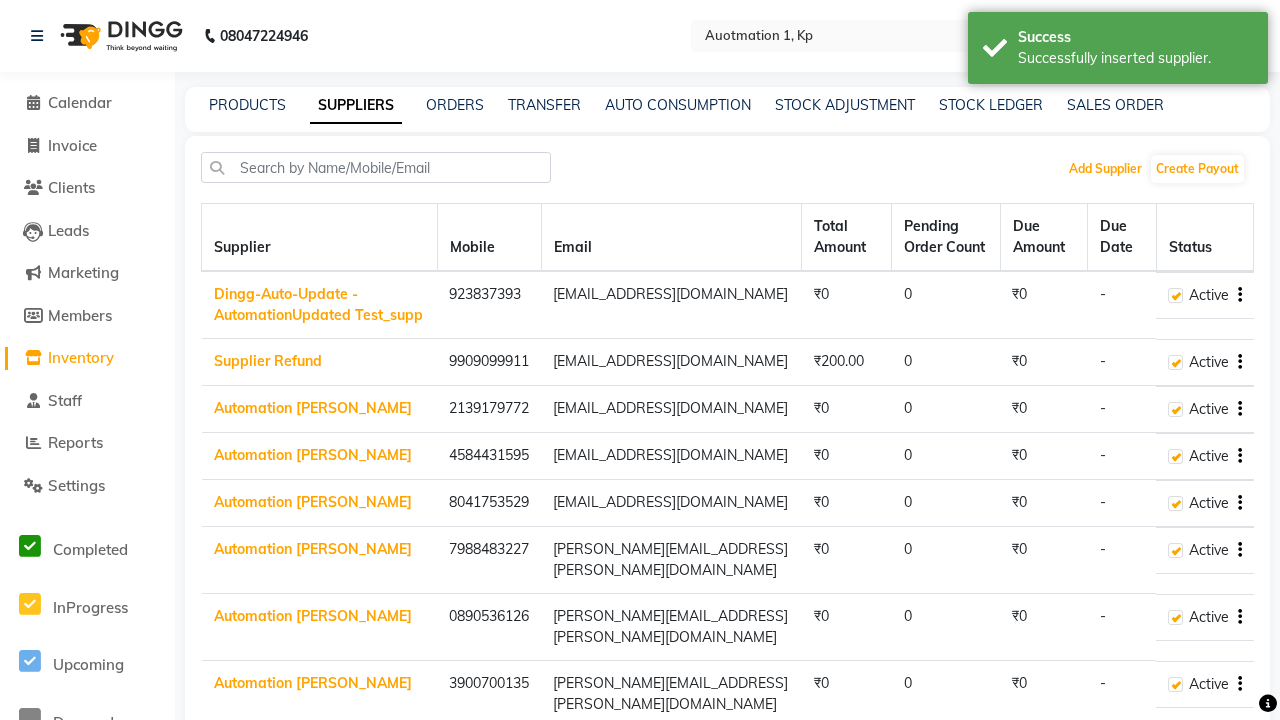 scroll, scrollTop: 113, scrollLeft: 0, axis: vertical 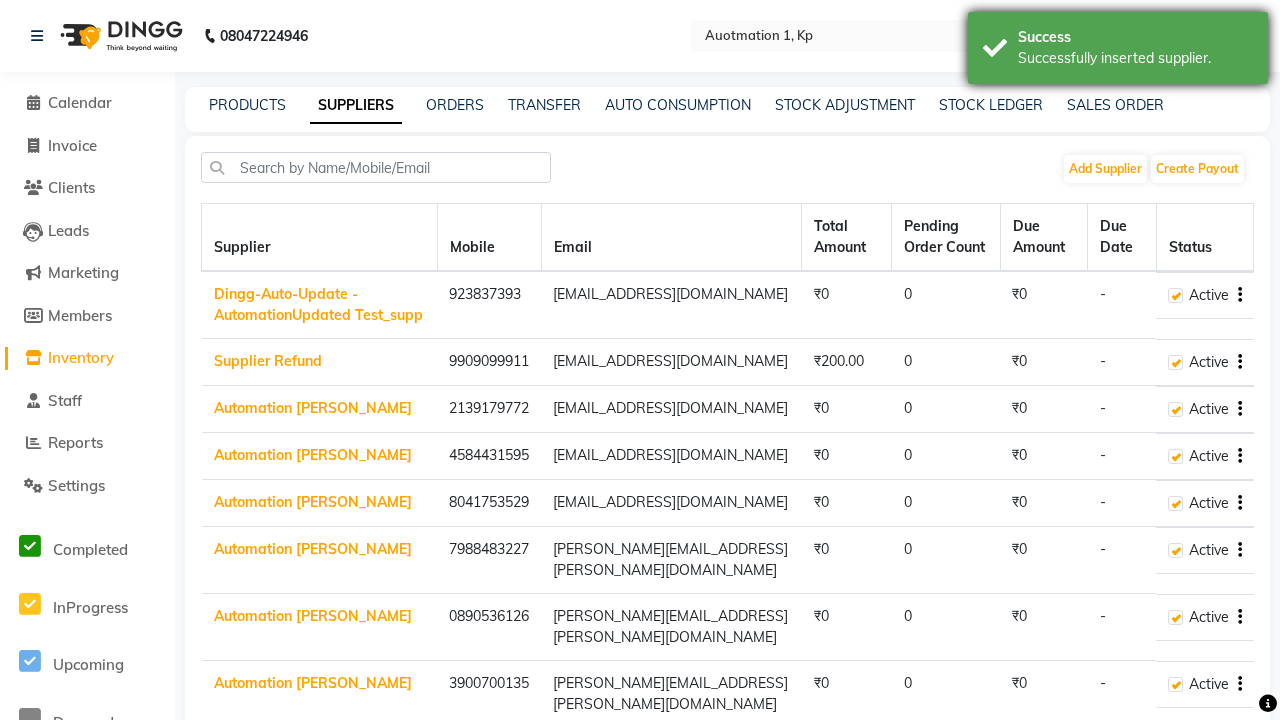 click on "Successfully inserted supplier." at bounding box center (1135, 58) 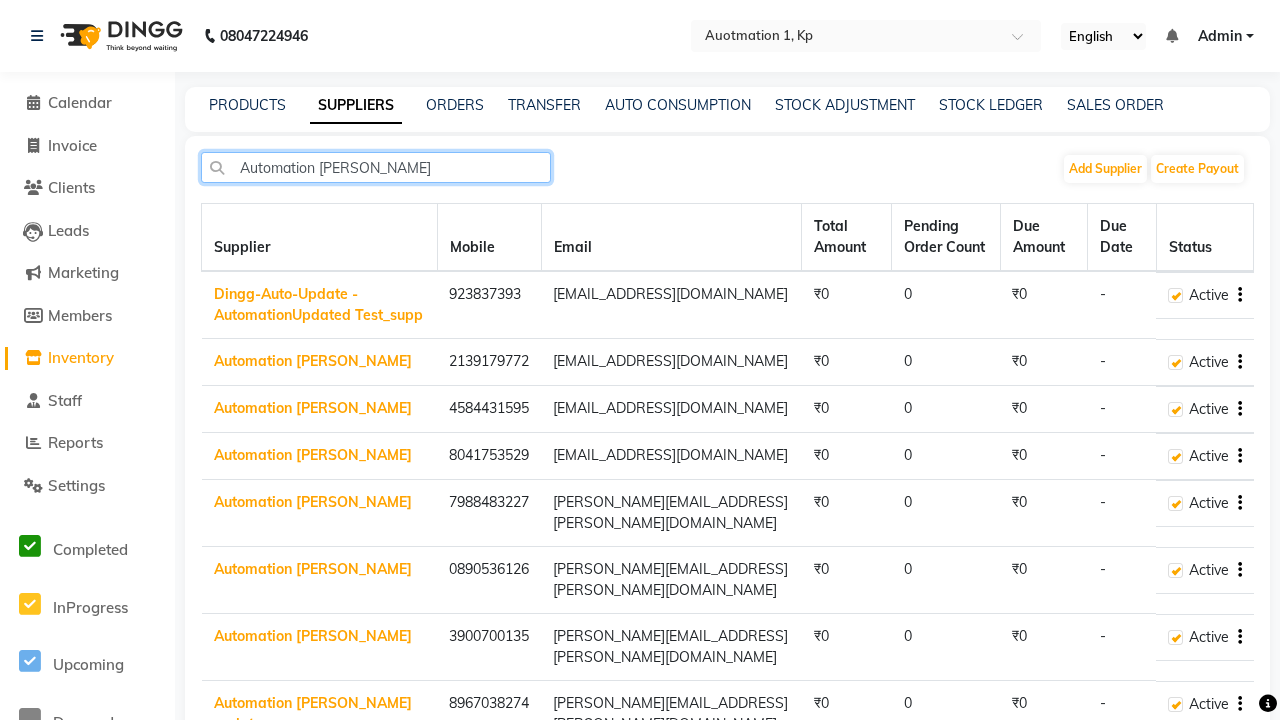 type on "Automation [PERSON_NAME]" 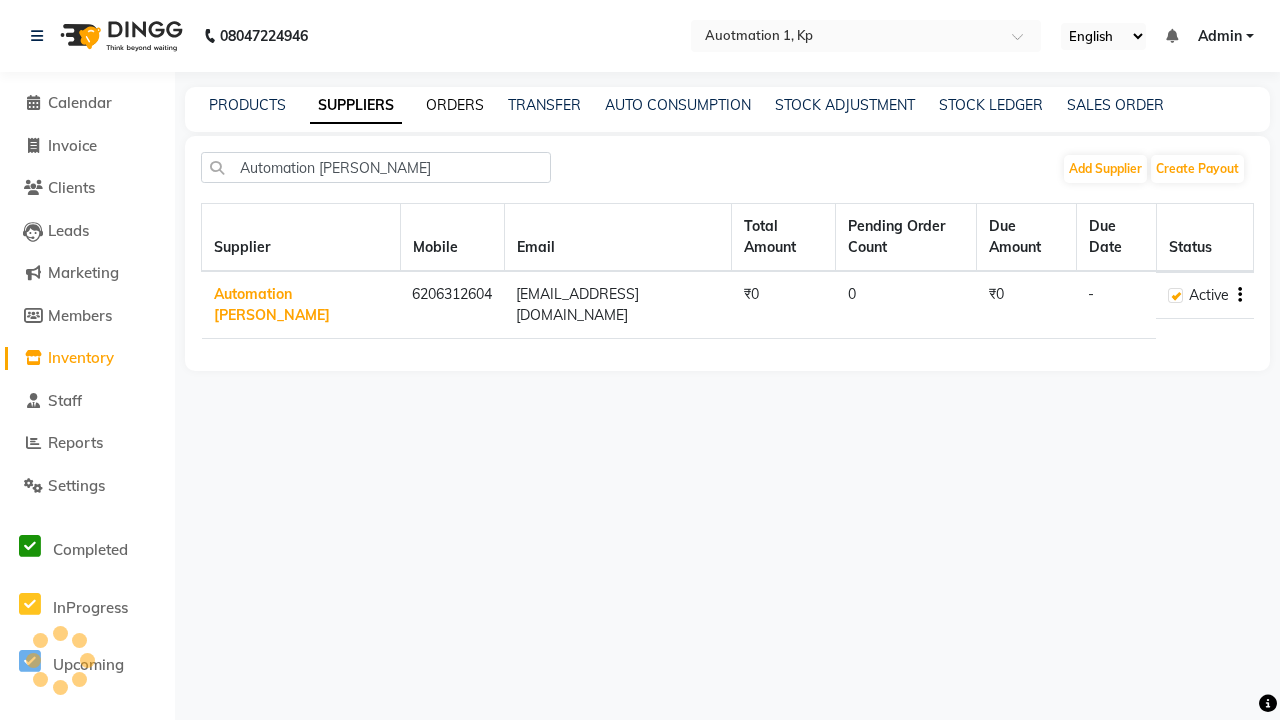 click on "ORDERS" 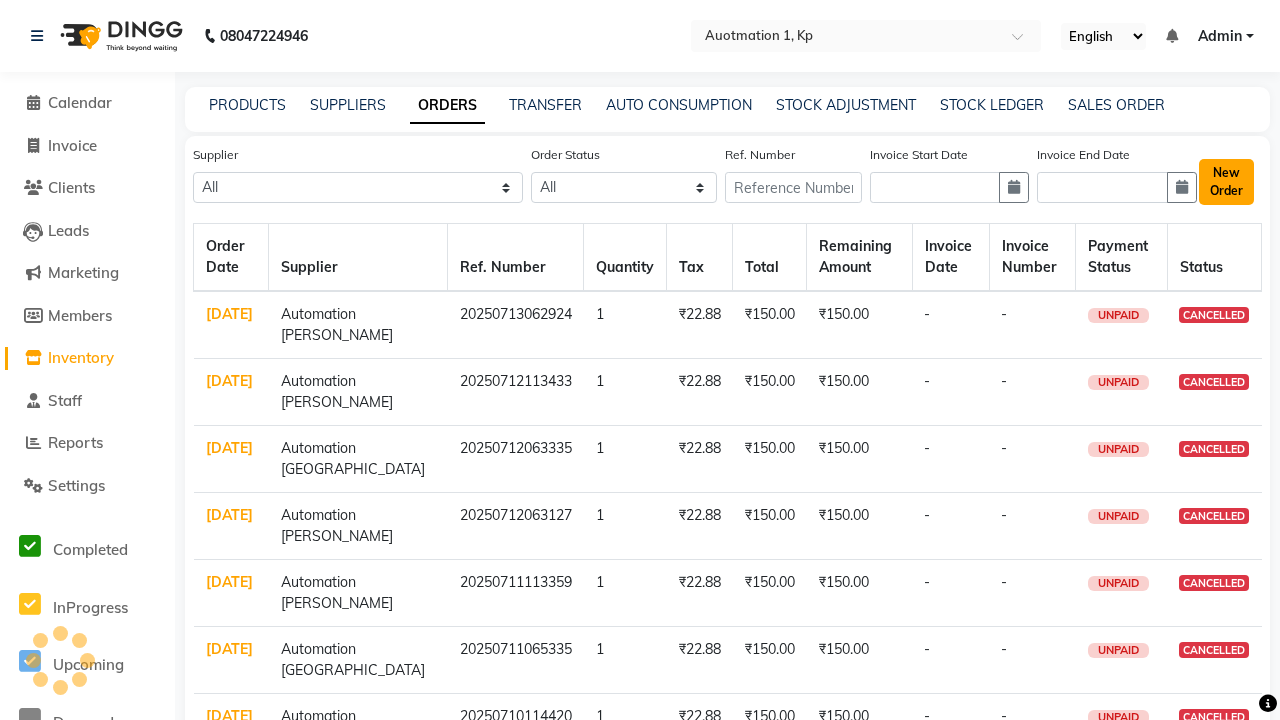 click on "New Order" 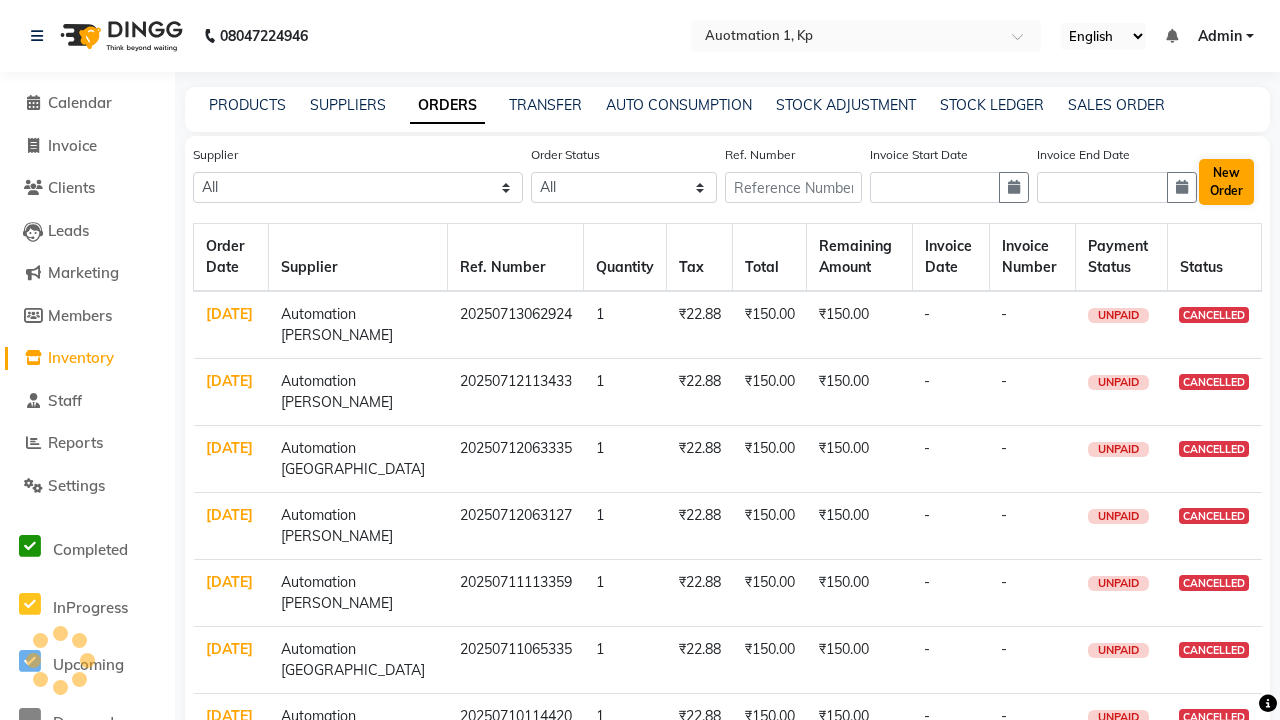 select on "true" 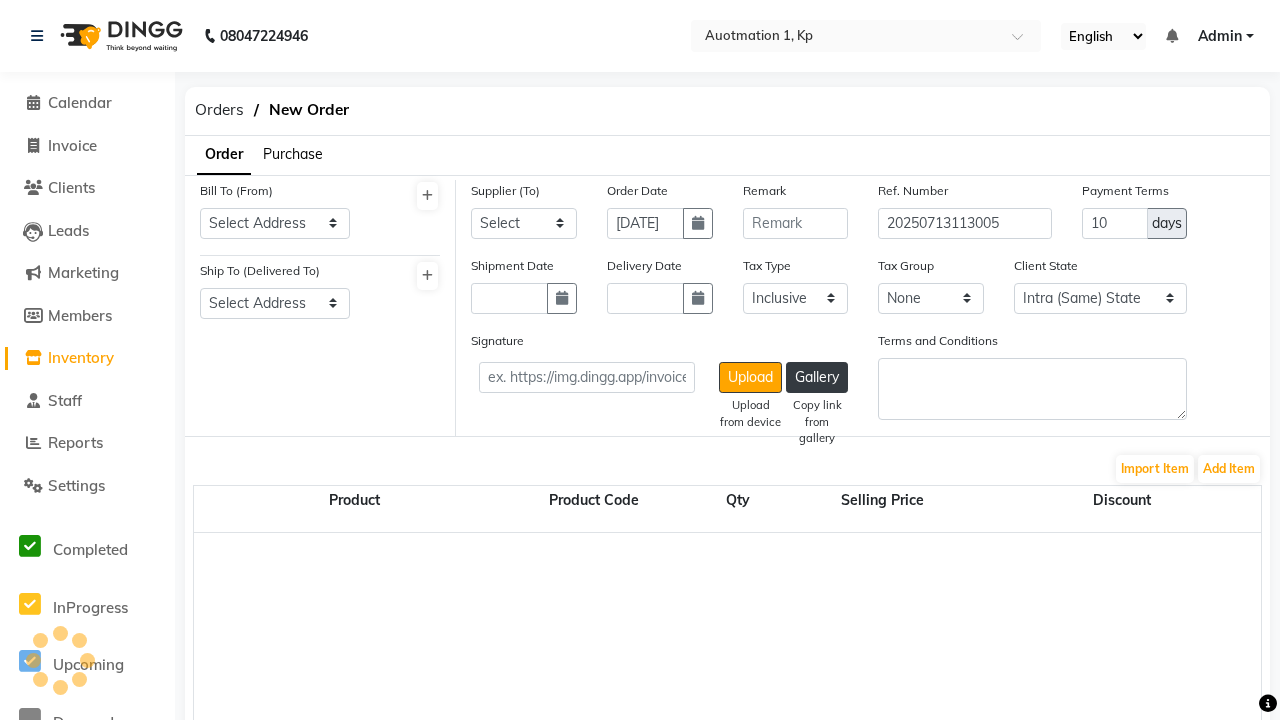 select on "232" 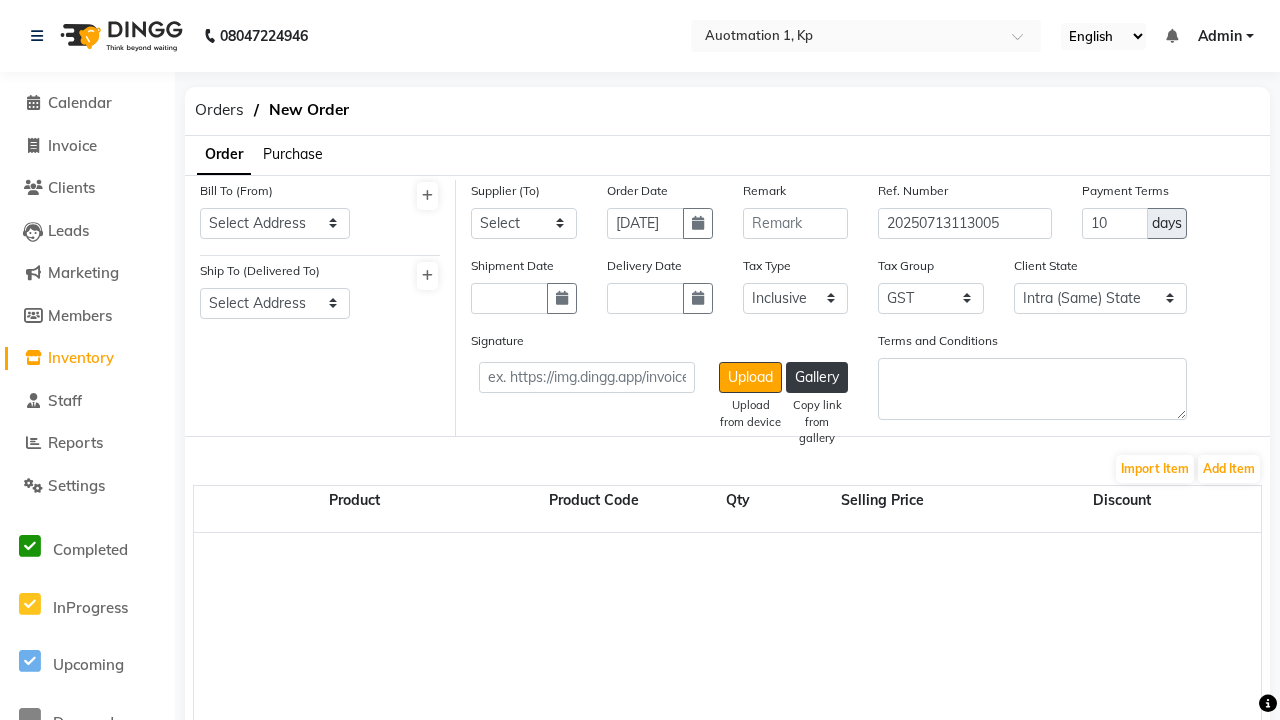select on "149" 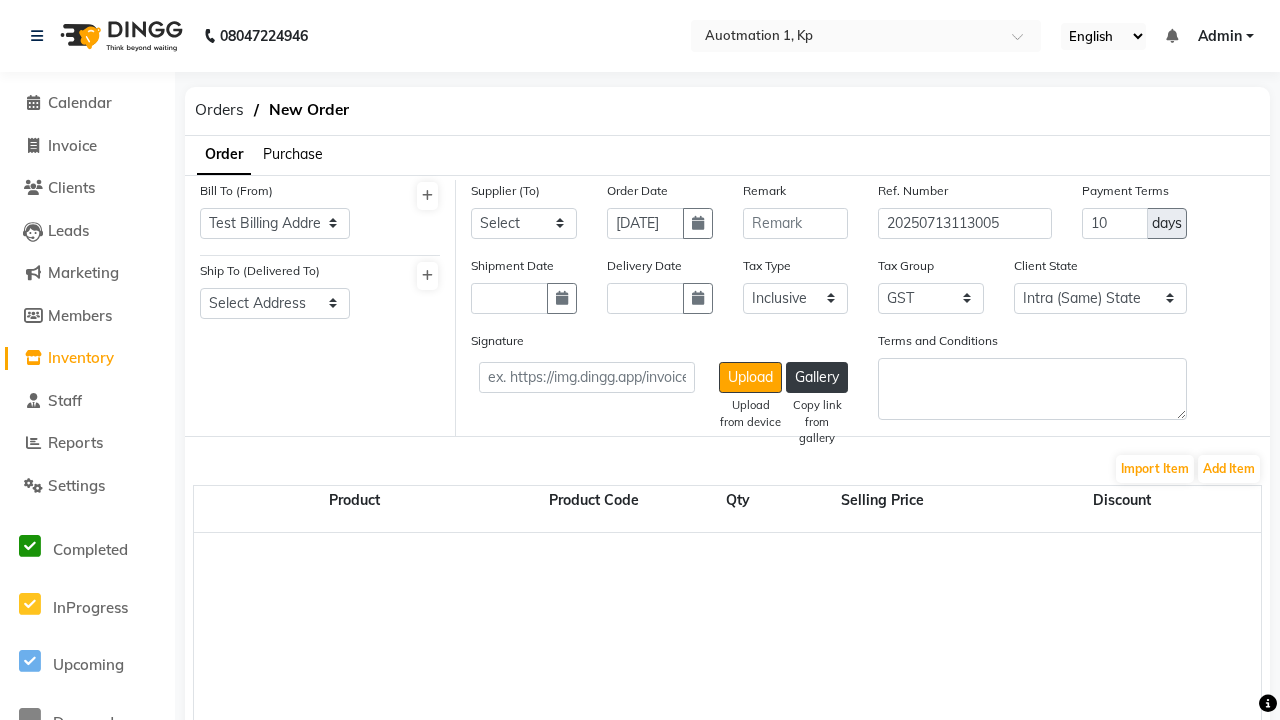 select on "150" 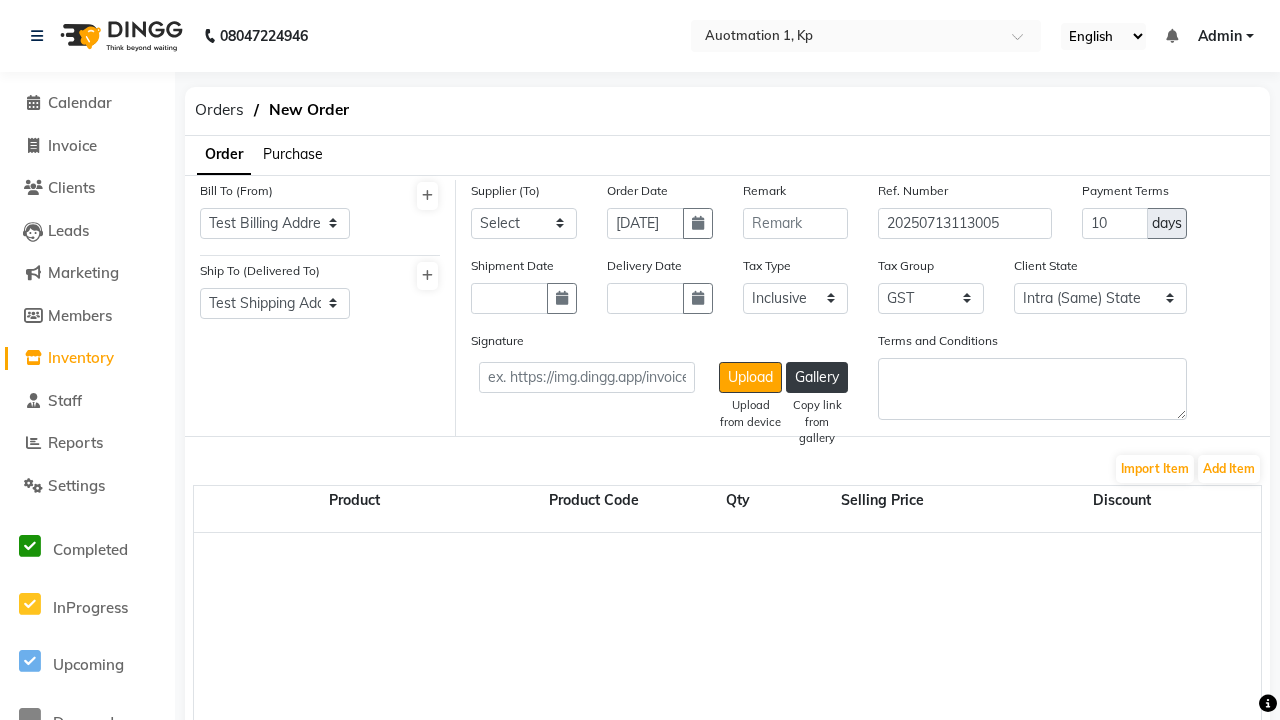 select on "1538" 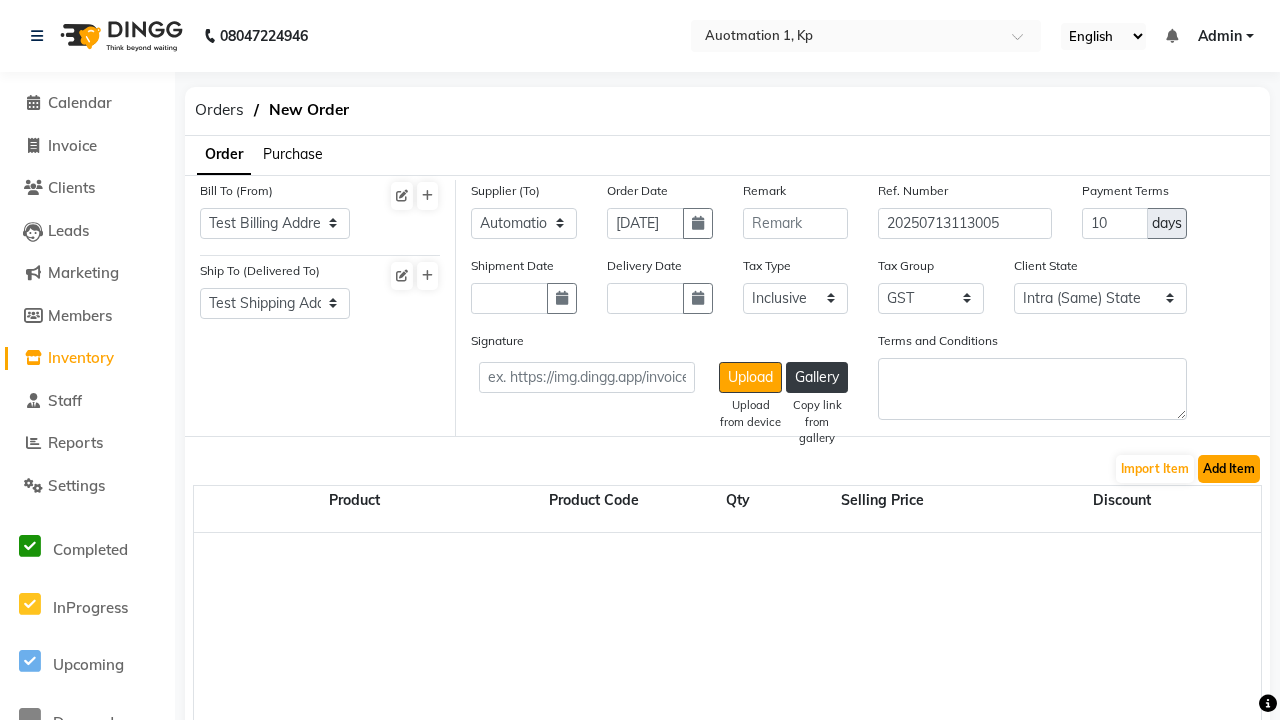 click on "Add Item" 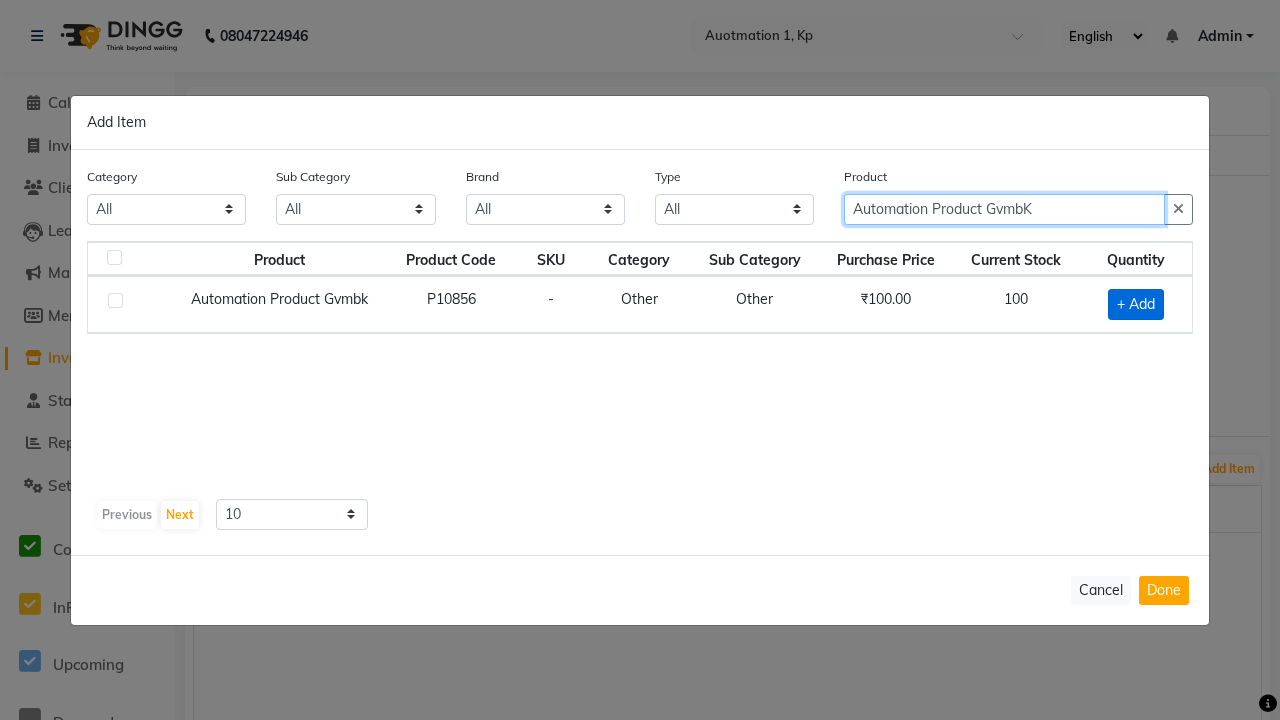 type on "Automation Product GvmbK" 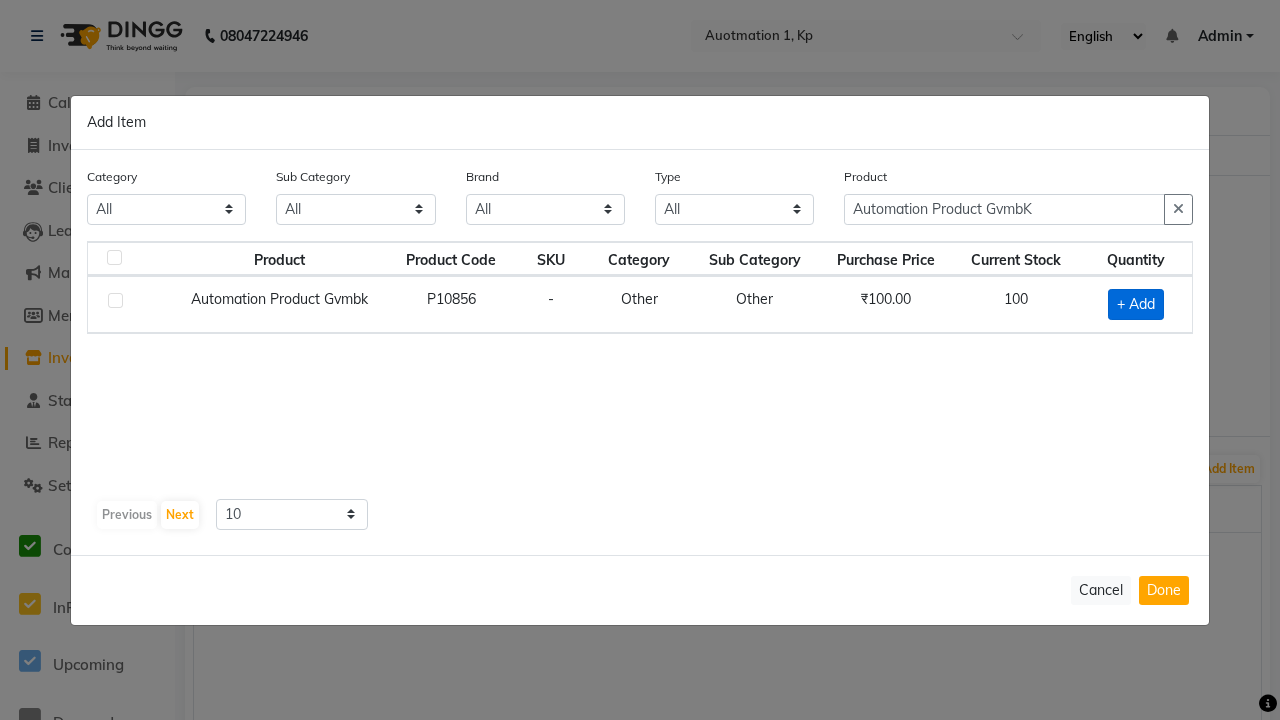 click on "+ Add" 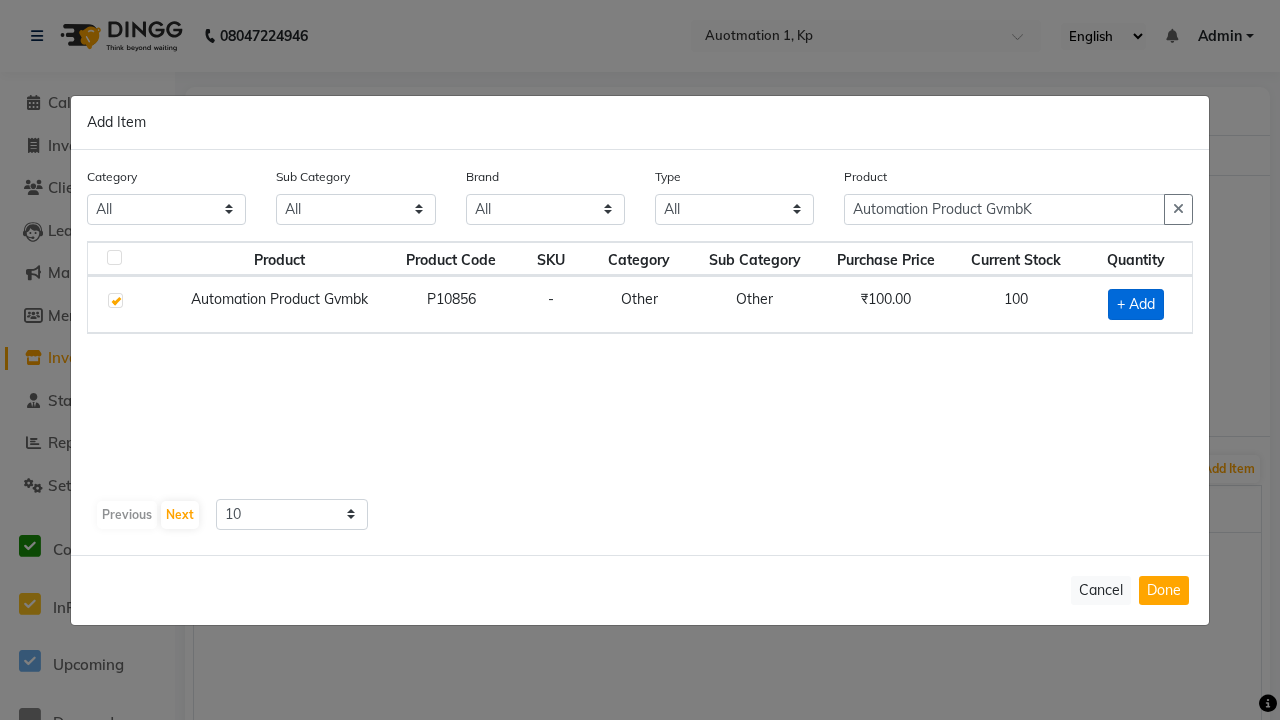 checkbox on "true" 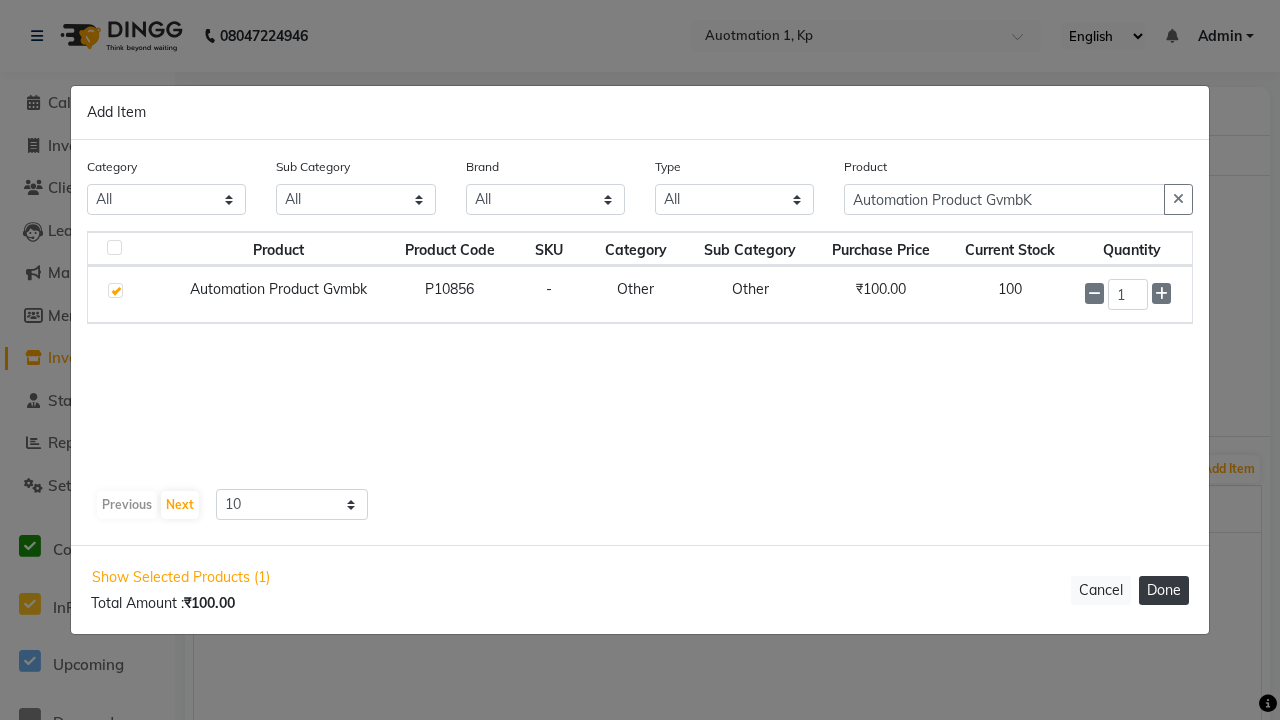 click on "Done" 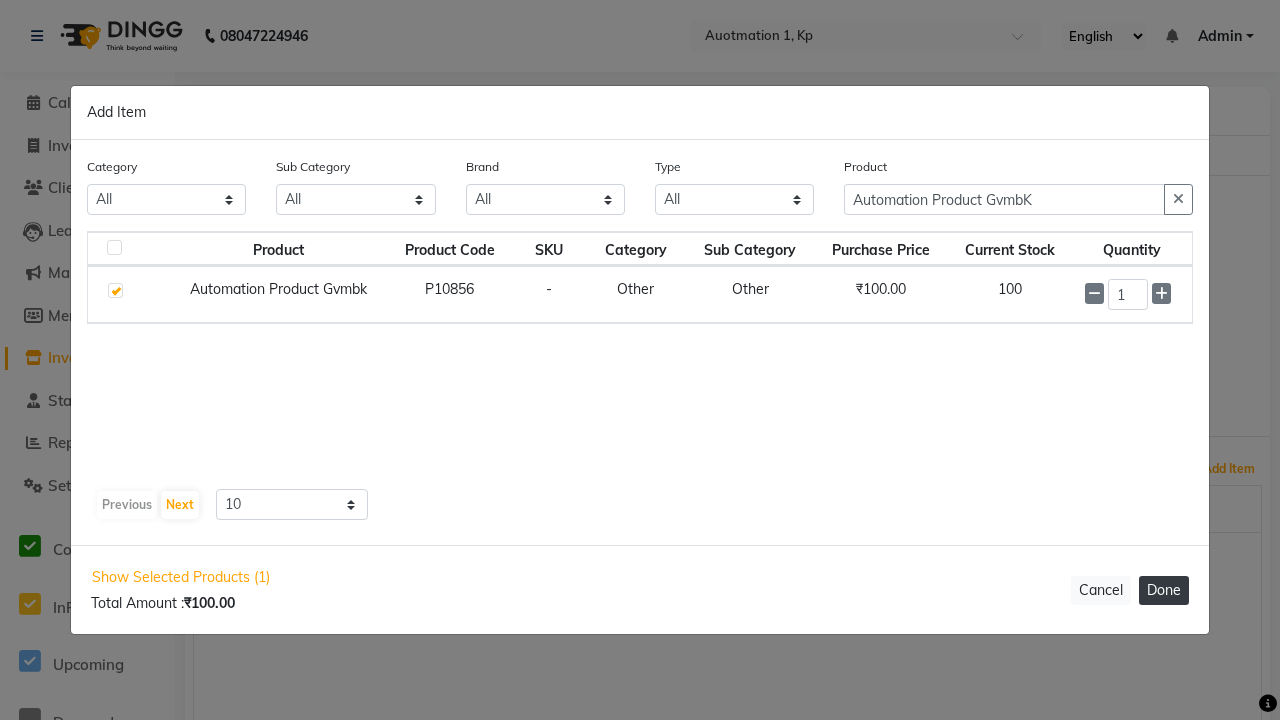 select on "232" 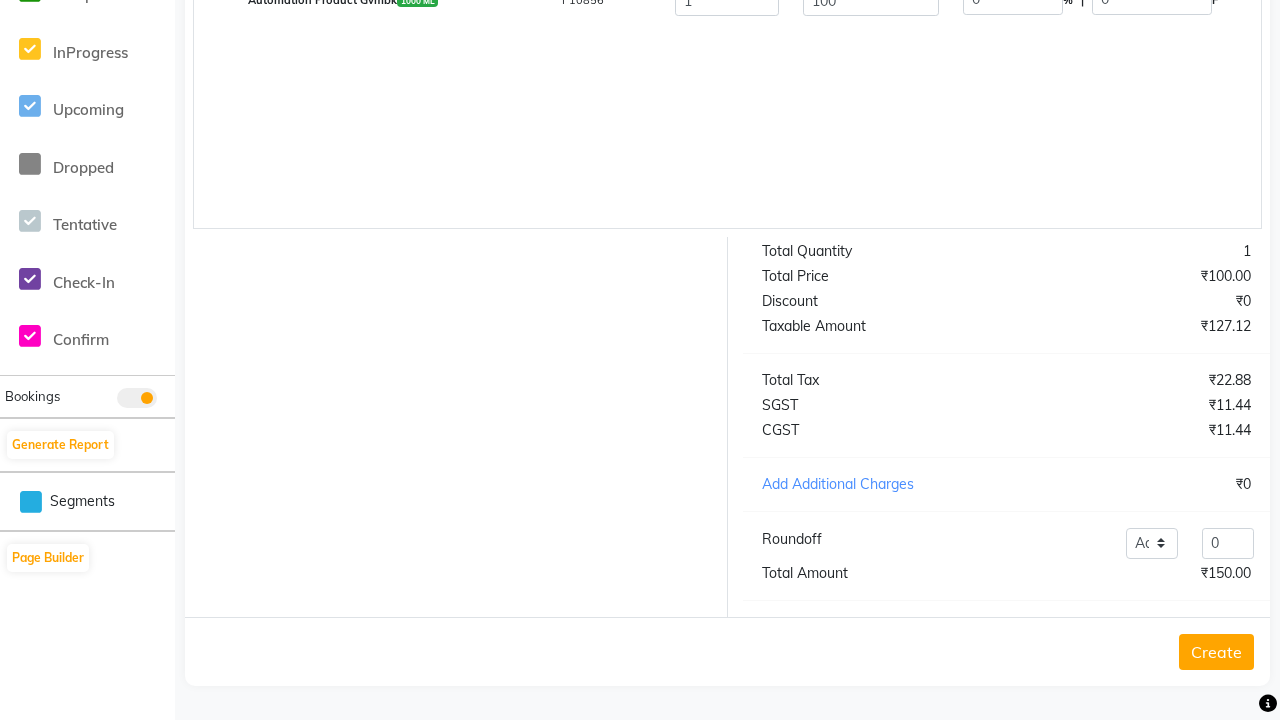 click on "Create" 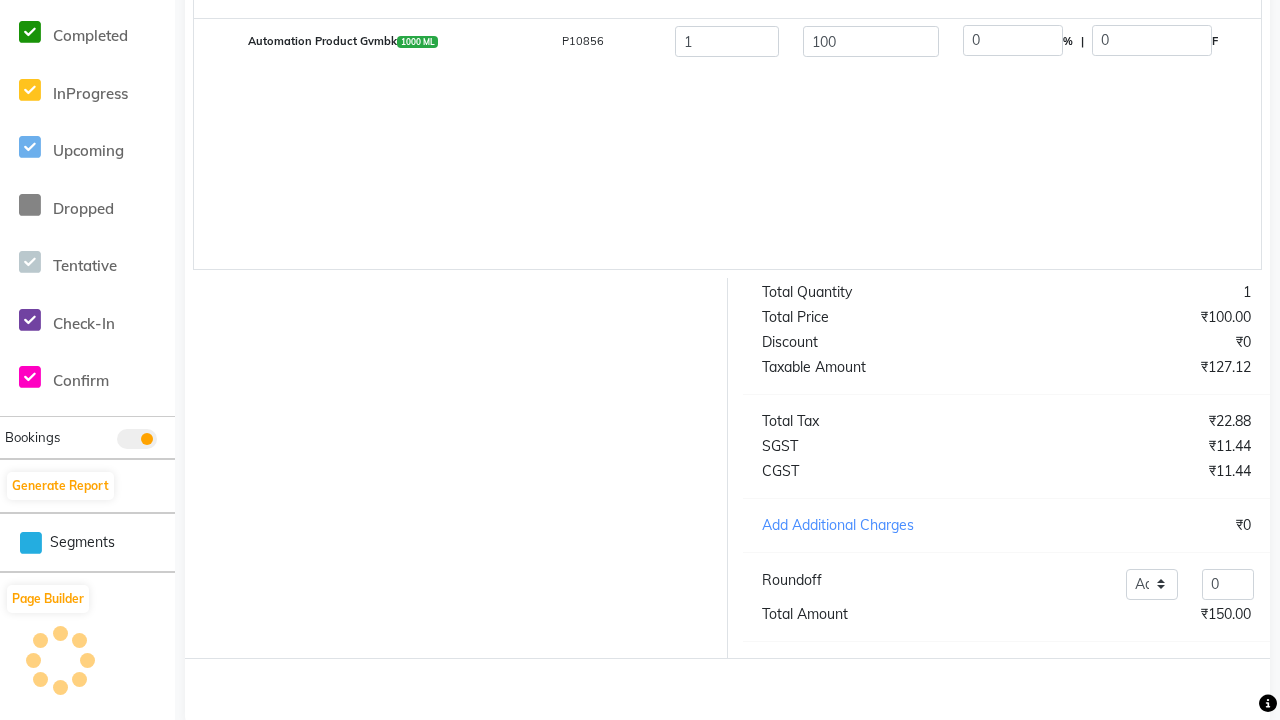 scroll, scrollTop: 505, scrollLeft: 0, axis: vertical 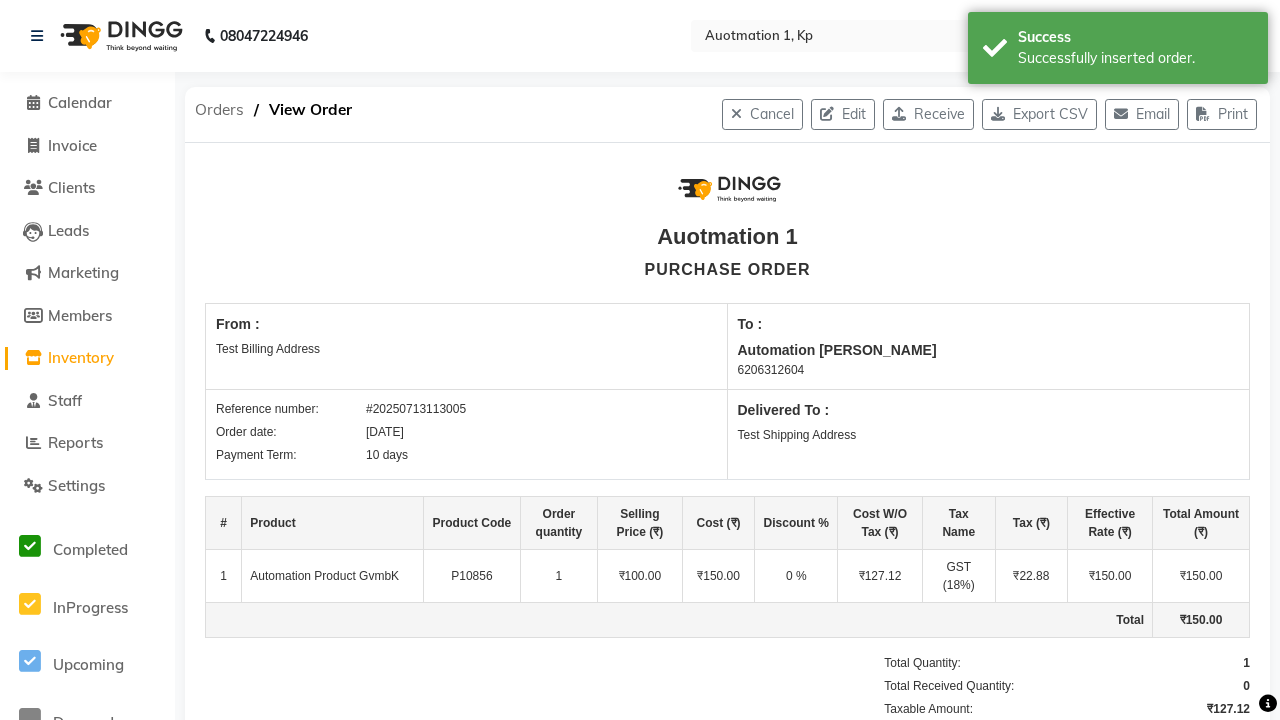 click on "Successfully inserted order." at bounding box center [1135, 58] 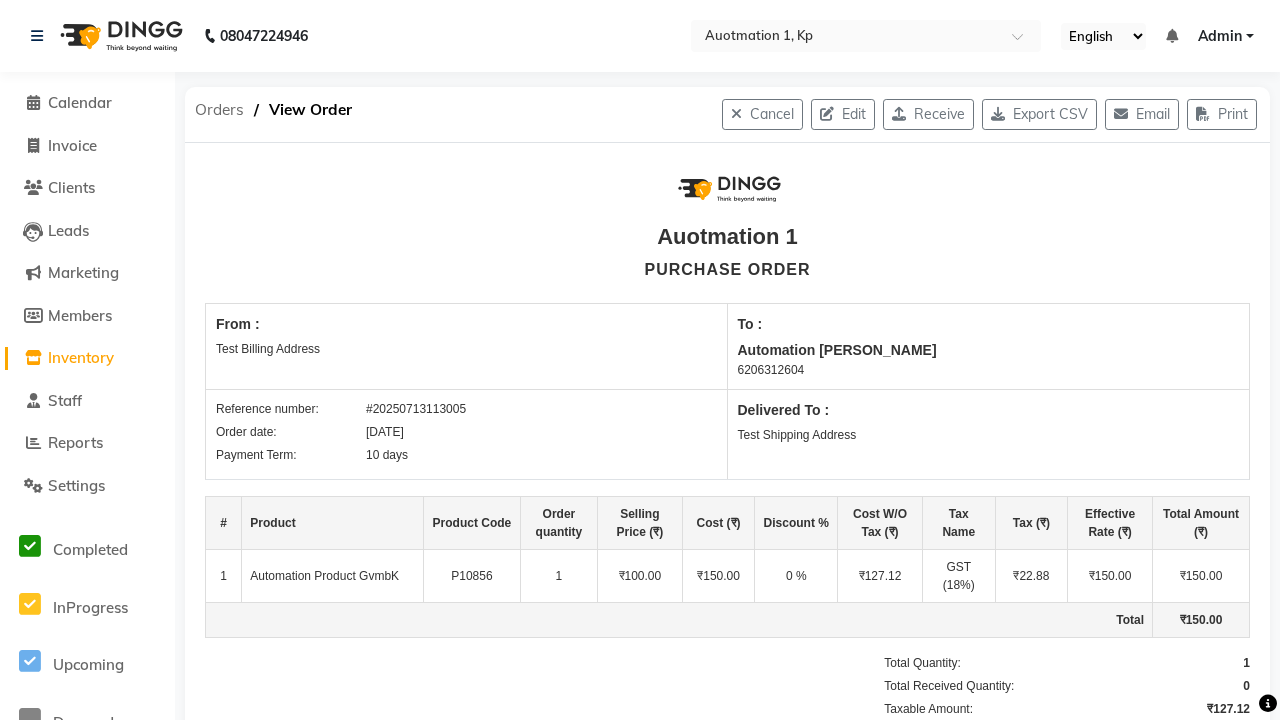 click on "Orders" 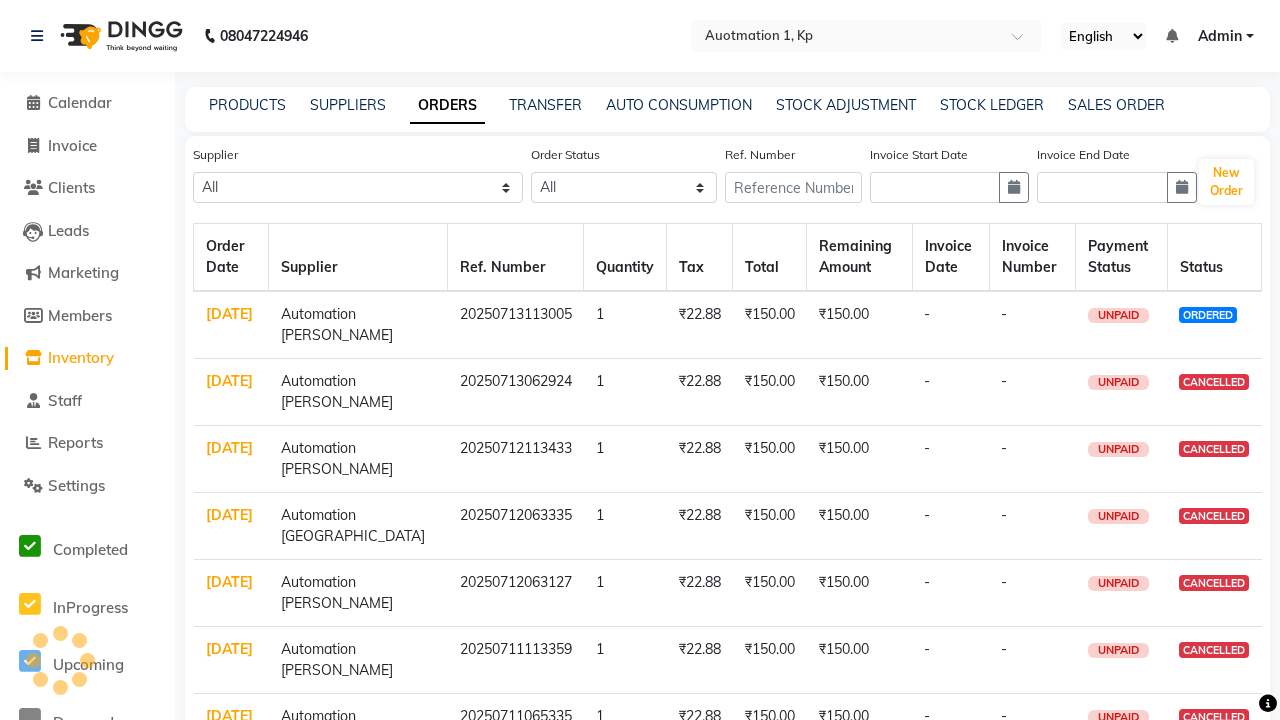 select on "1538" 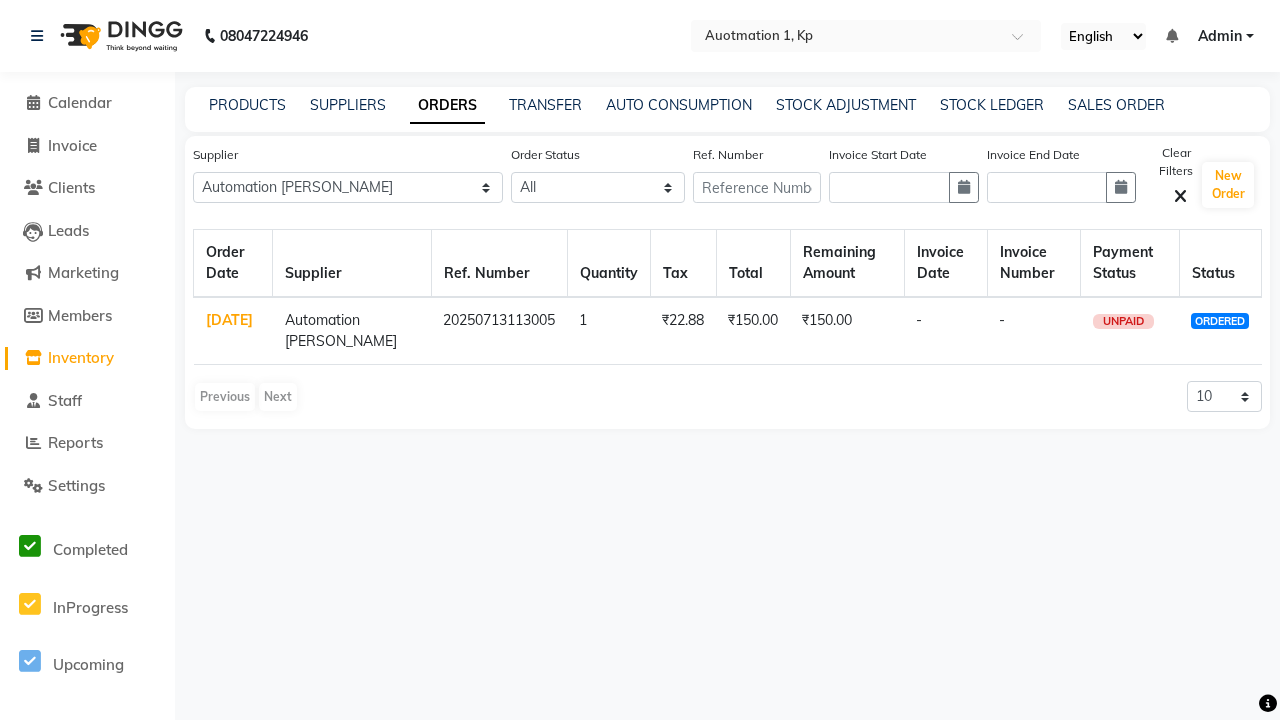 click on "ORDERS" 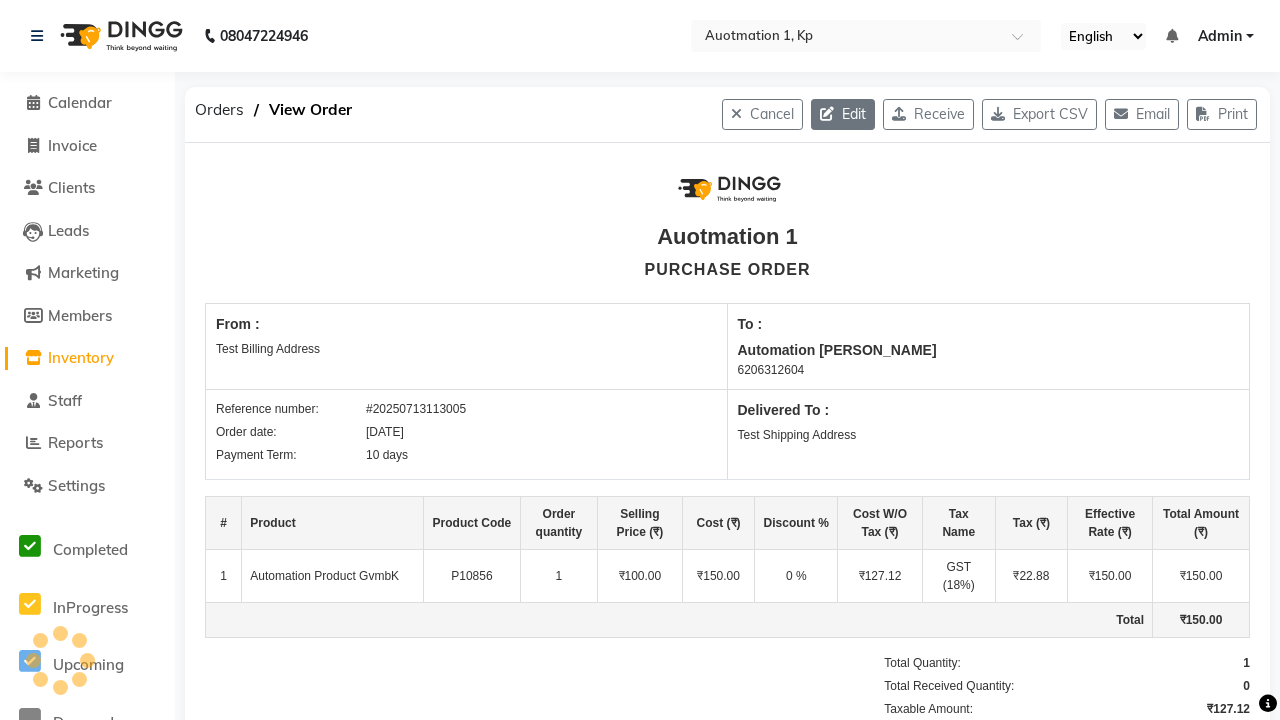 click 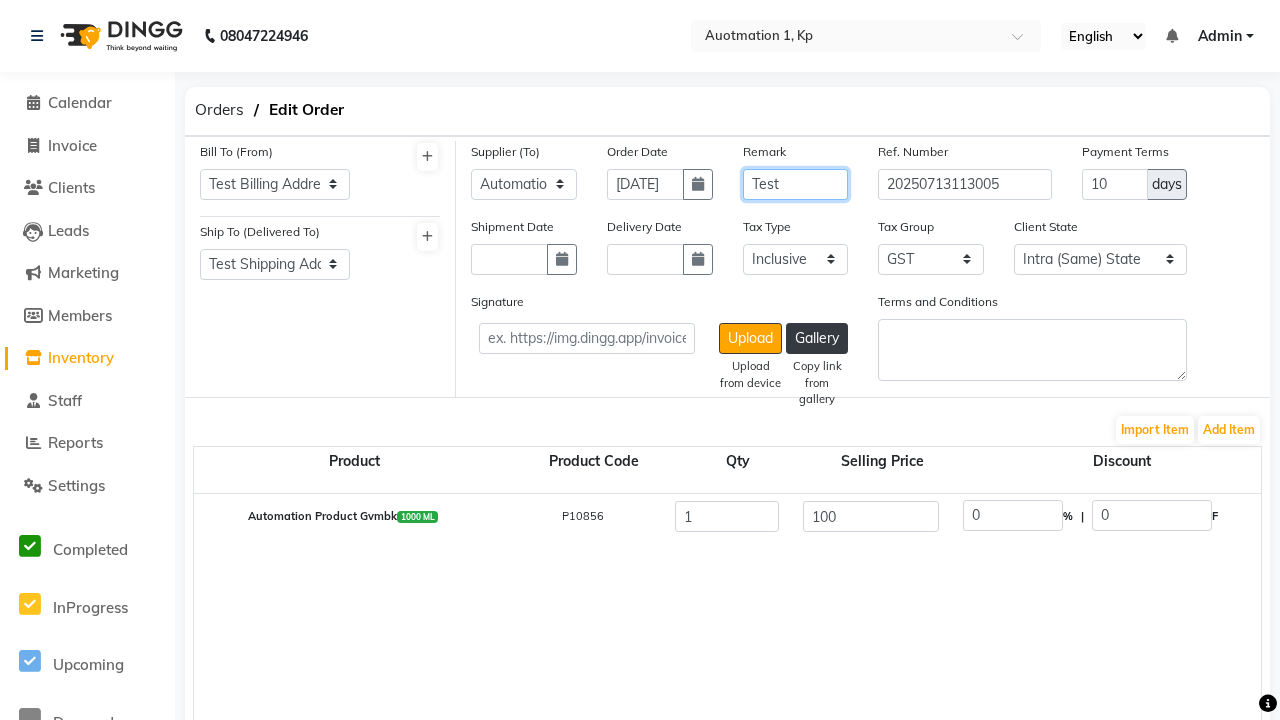 type on "Test" 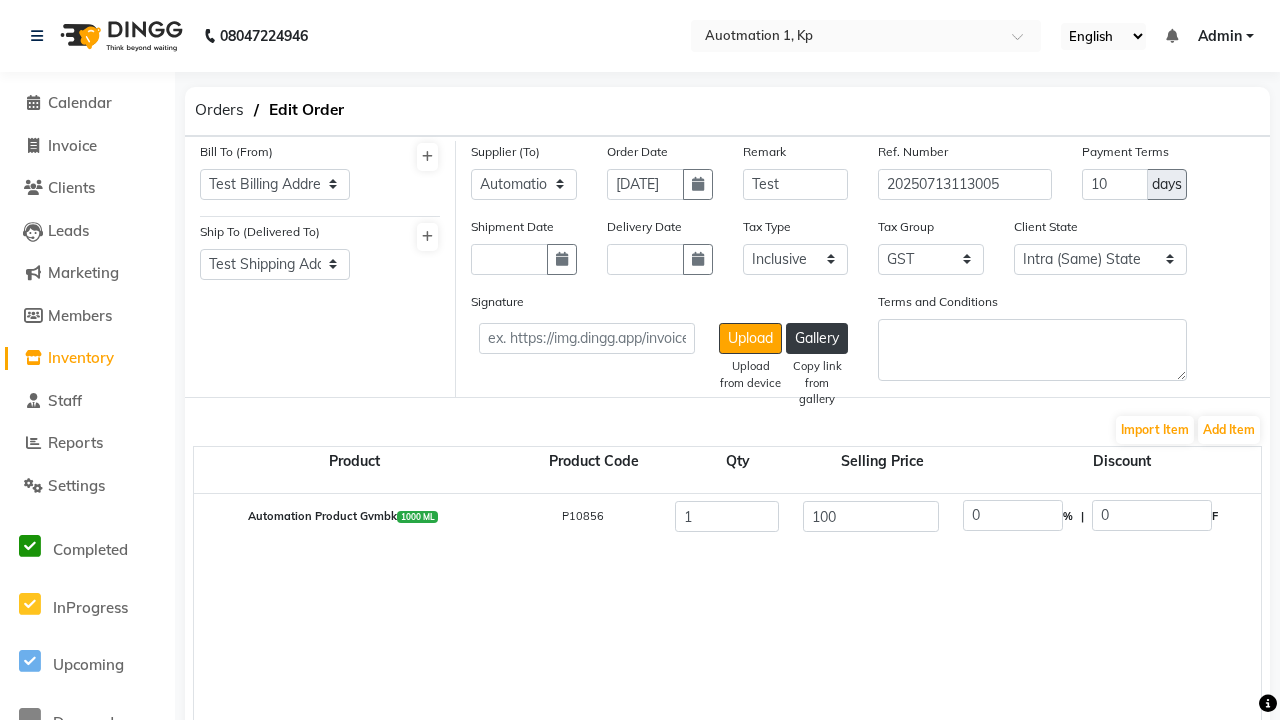 click on "Update" 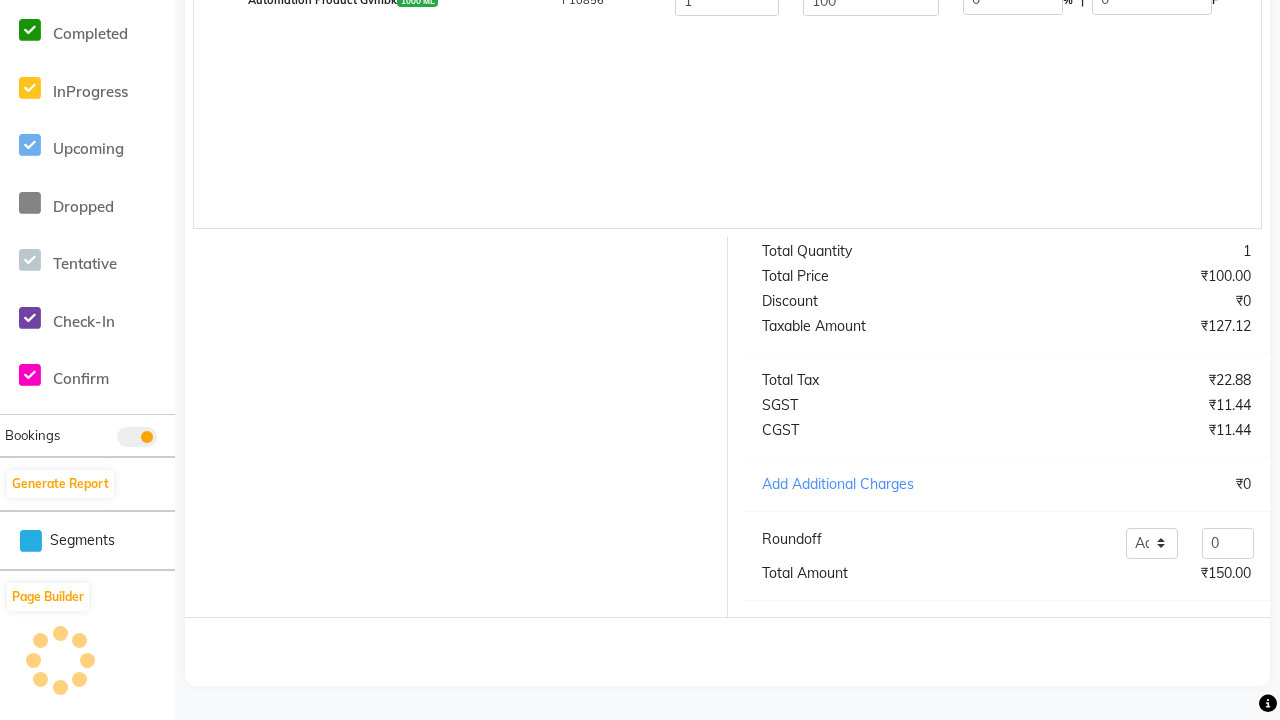 scroll, scrollTop: 0, scrollLeft: 0, axis: both 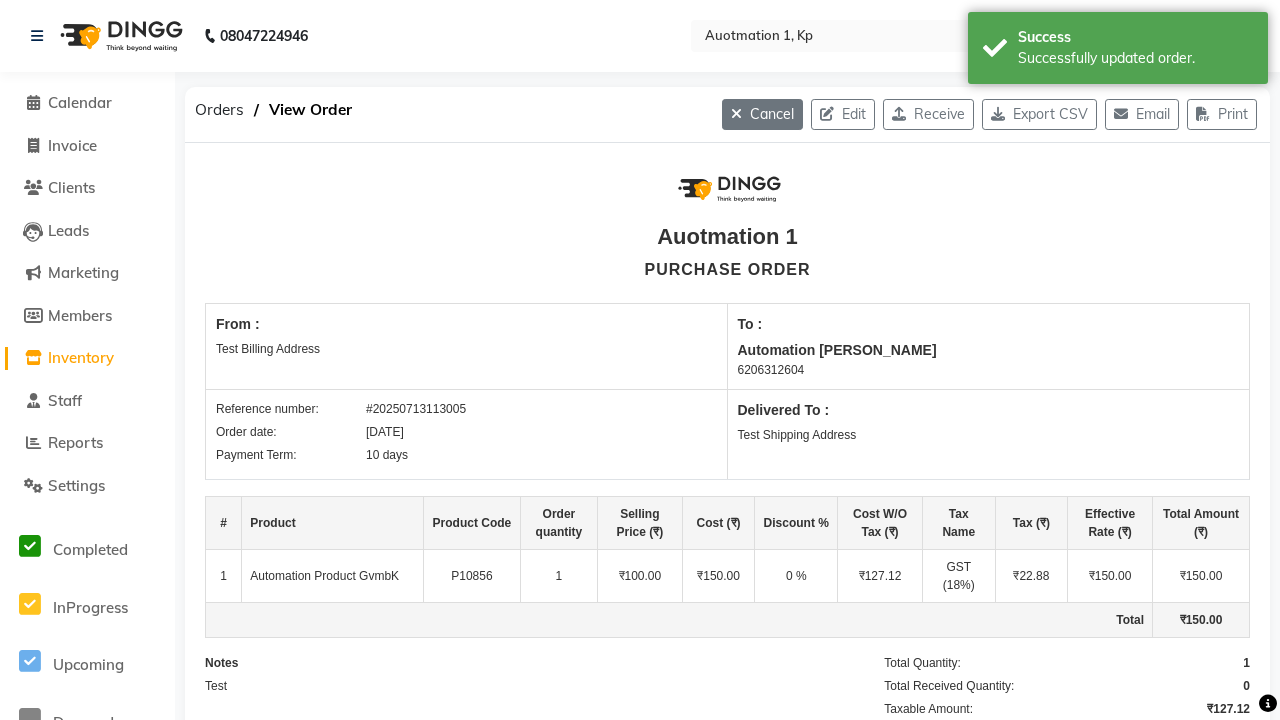 click on "Successfully updated order." at bounding box center [1135, 58] 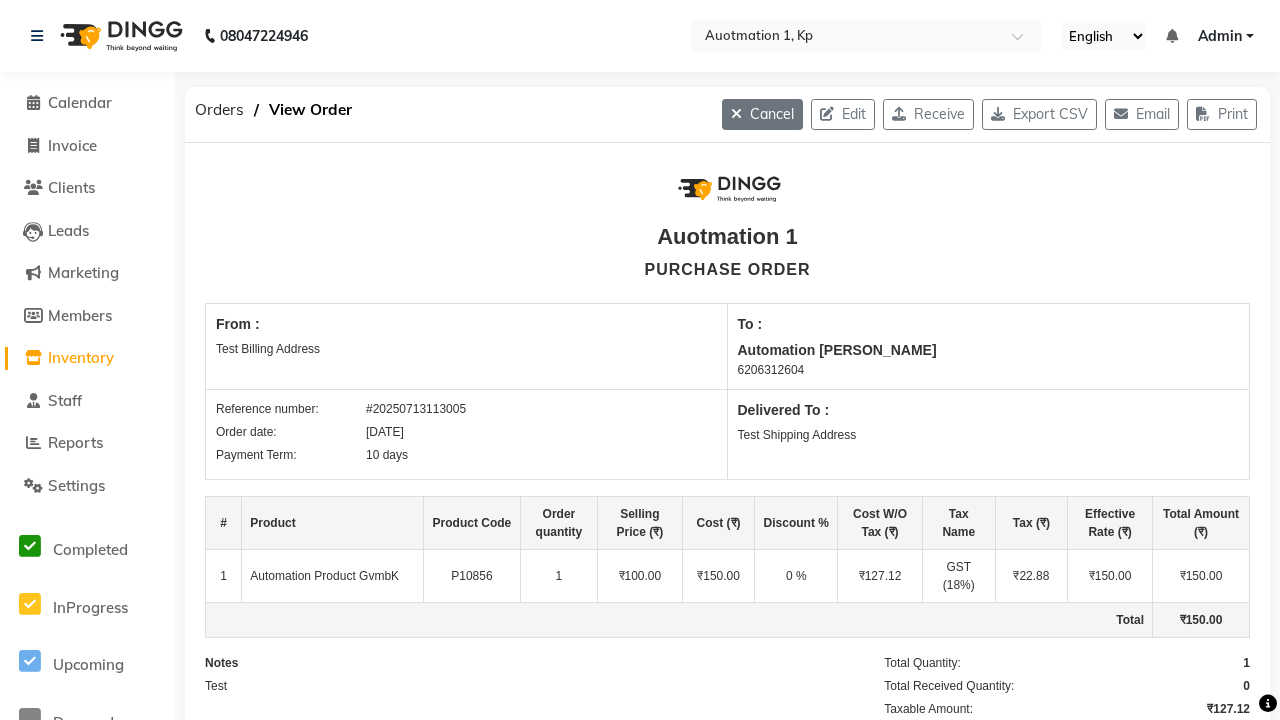 click on "Cancel" 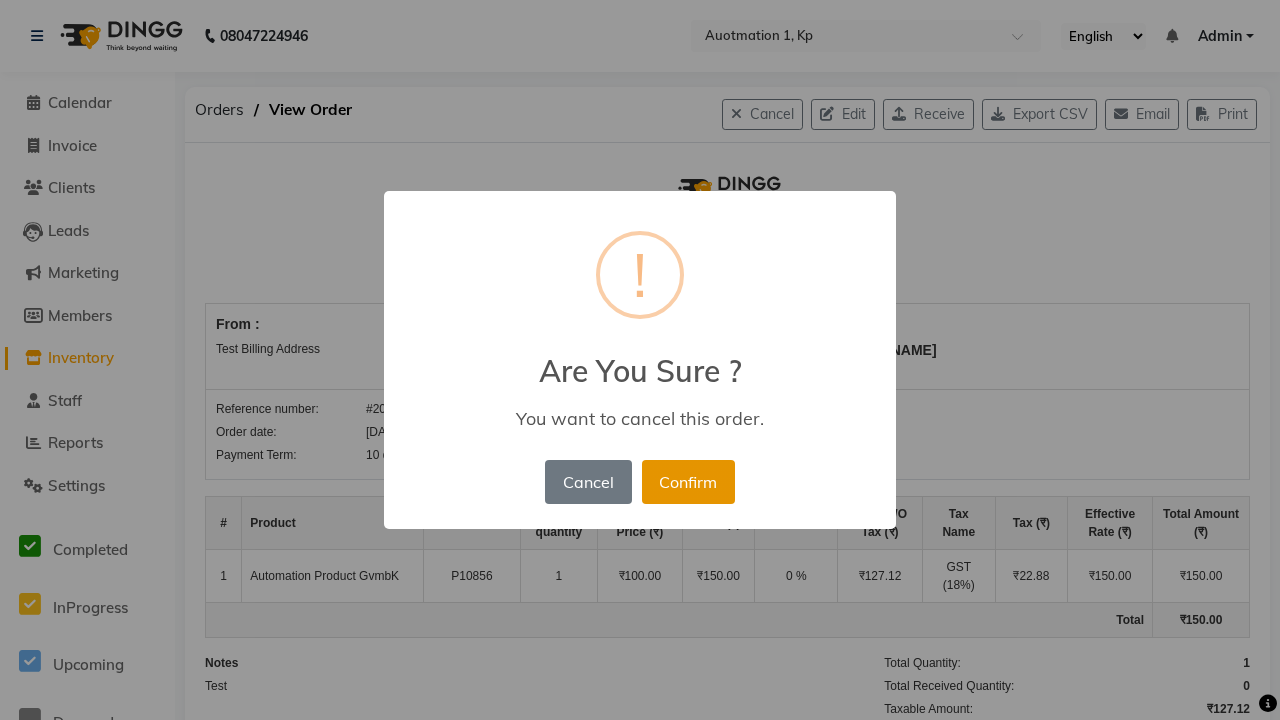 click on "Confirm" at bounding box center (688, 482) 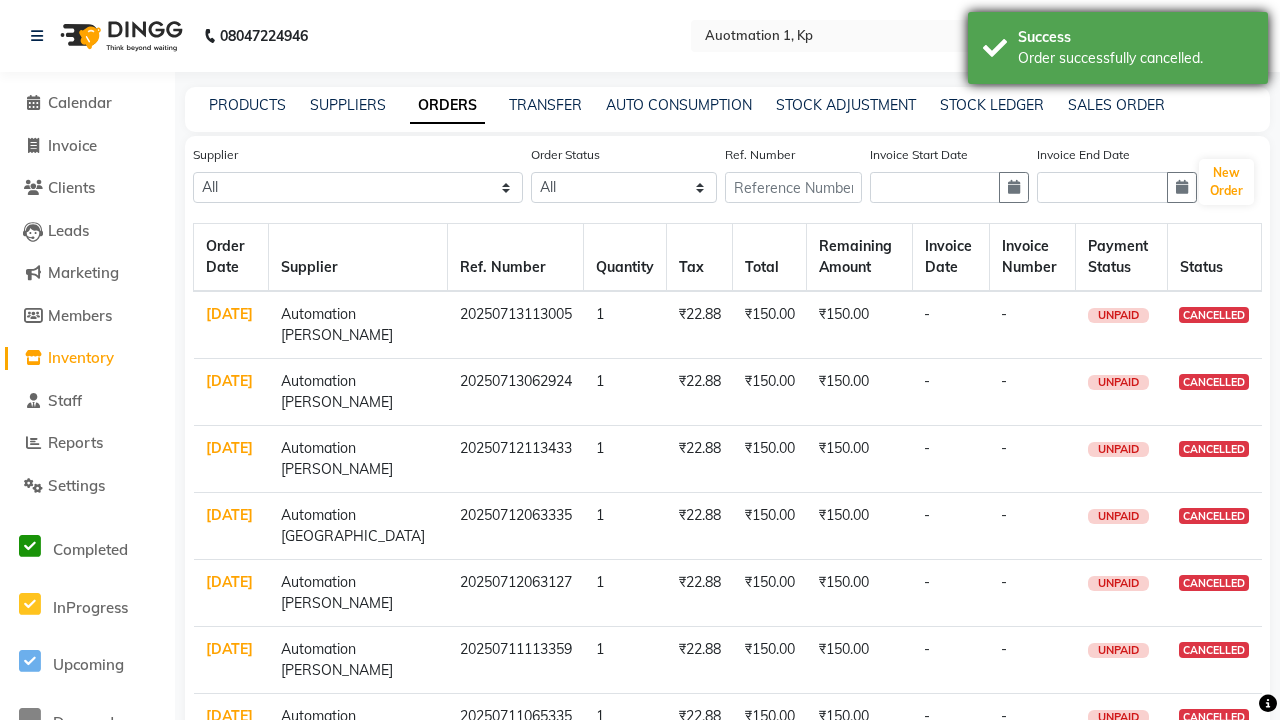 click on "Order successfully cancelled." at bounding box center (1135, 58) 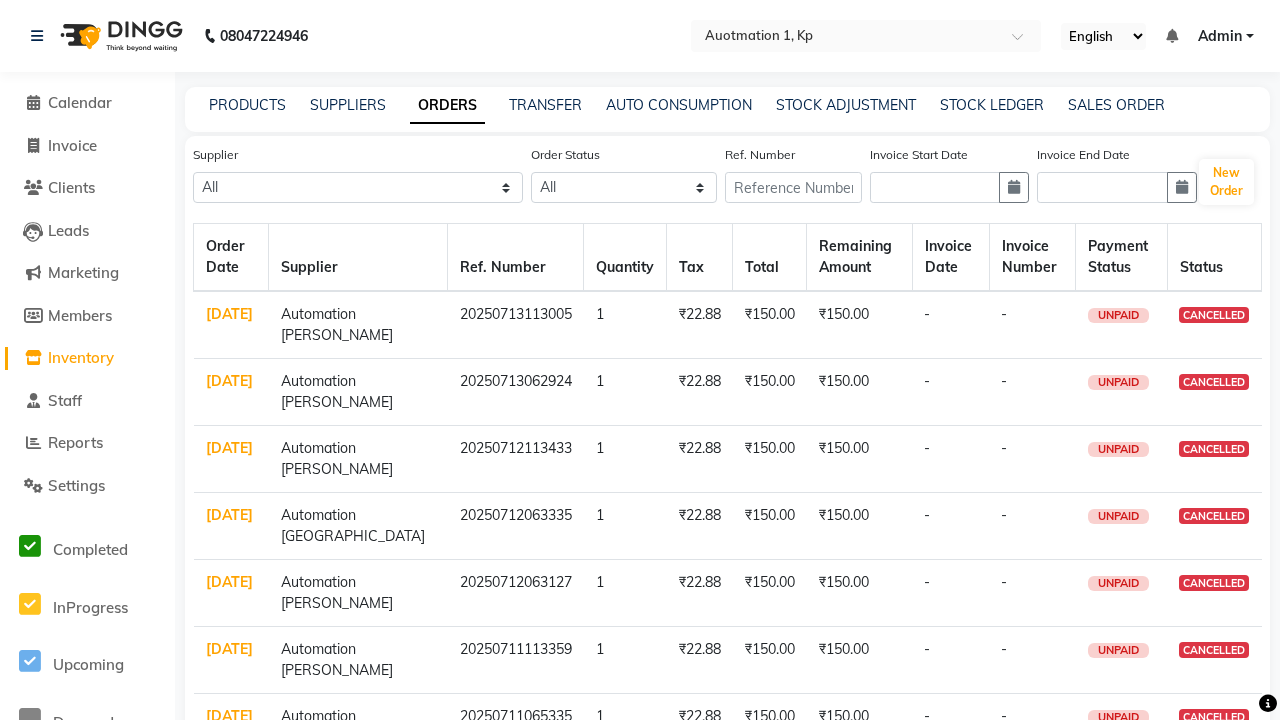 select on "1538" 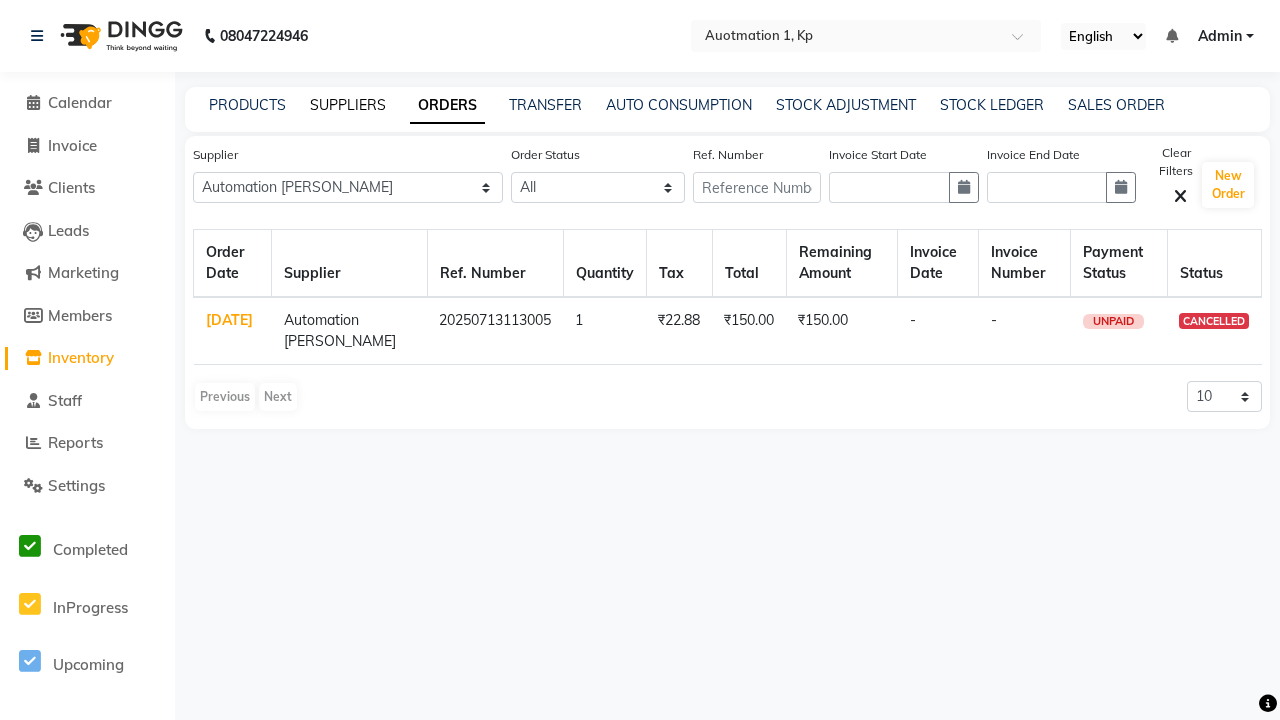 click on "SUPPLIERS" 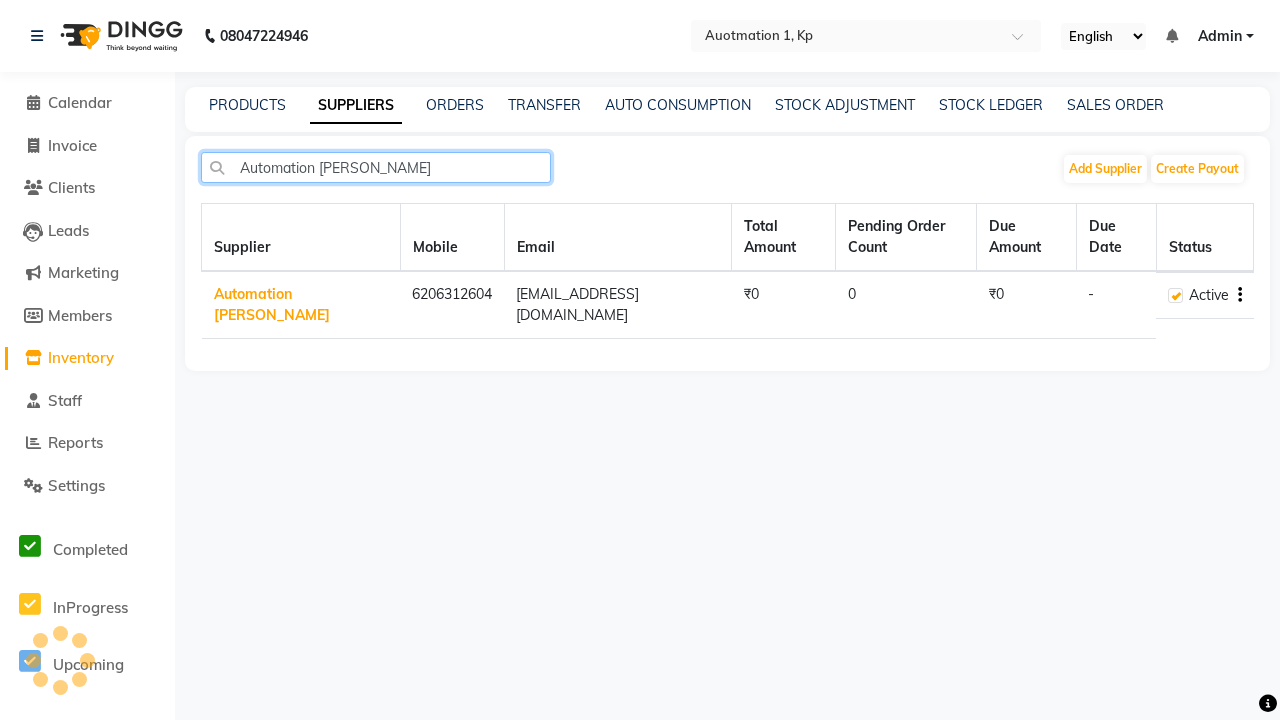 type on "Automation [PERSON_NAME]" 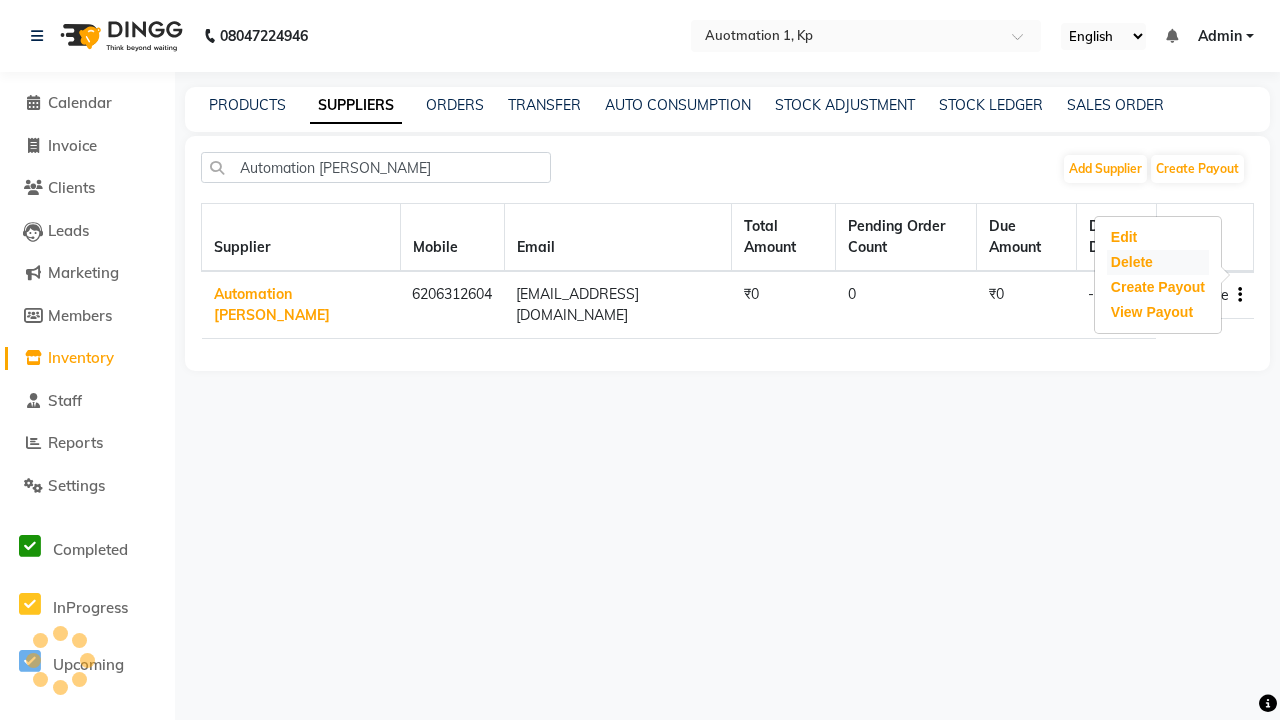 click on "Delete" at bounding box center [1158, 262] 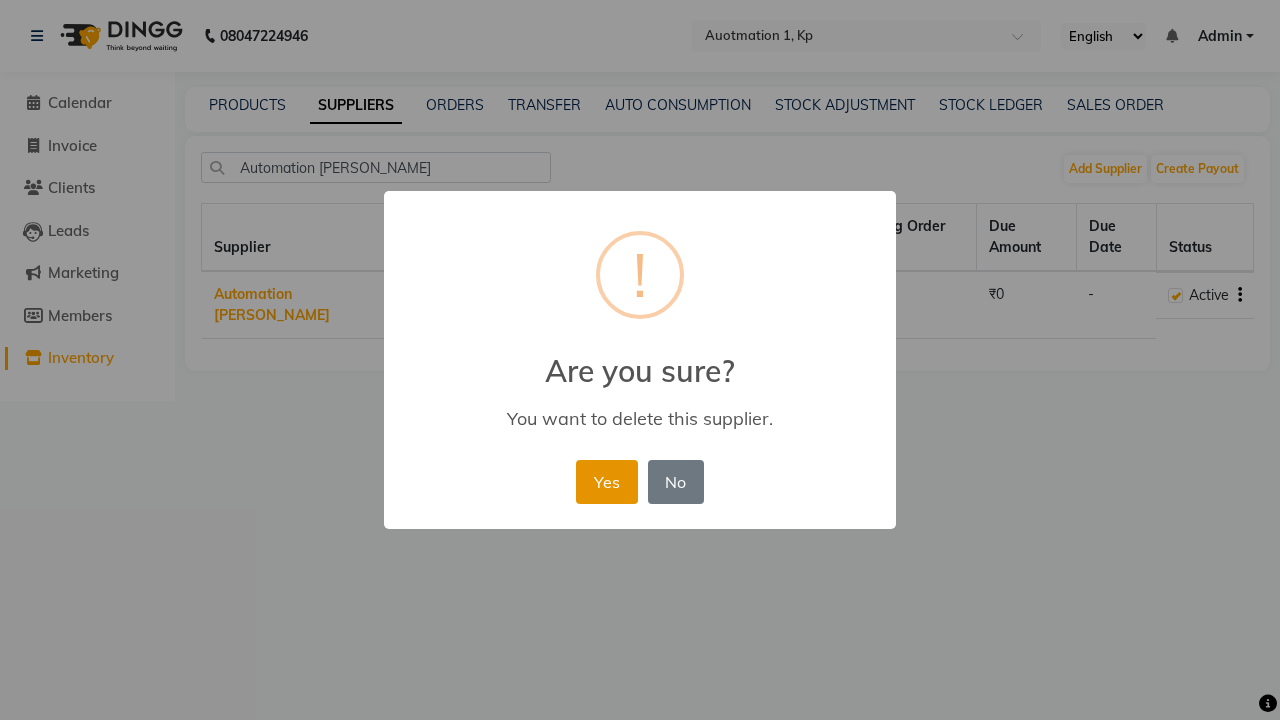 click on "Yes" at bounding box center [606, 482] 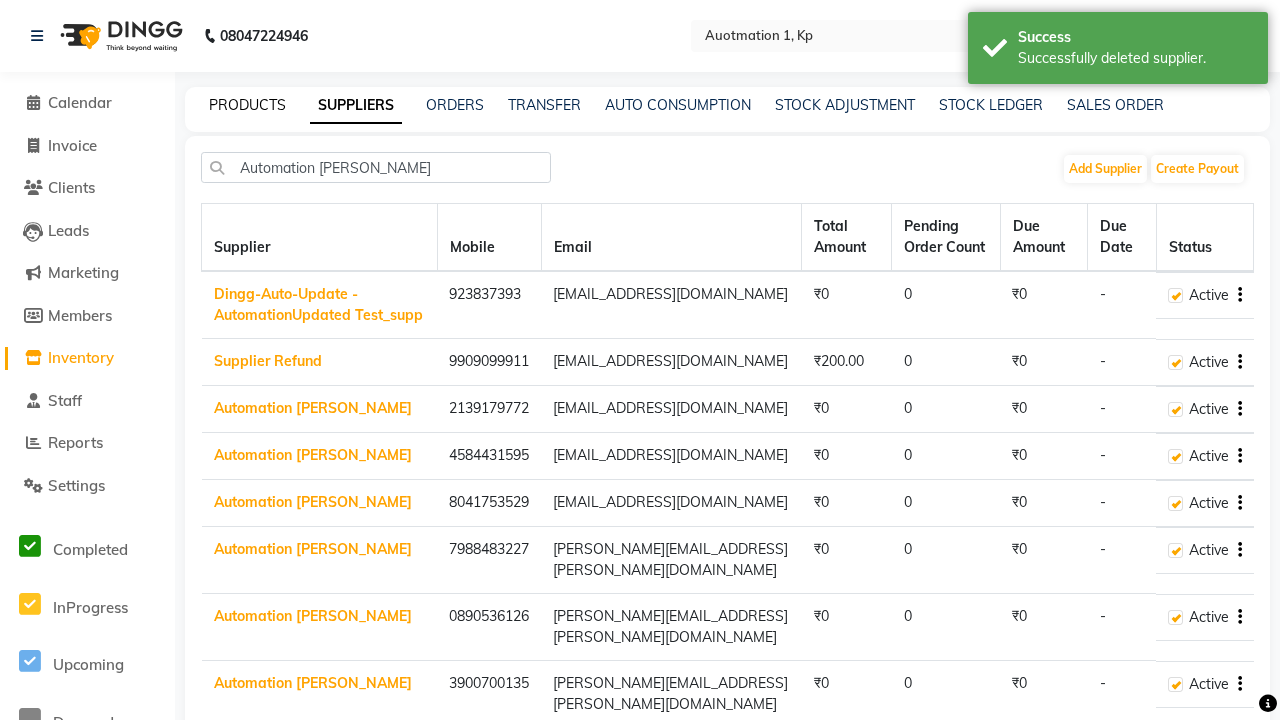 click on "Successfully deleted supplier." at bounding box center (1135, 58) 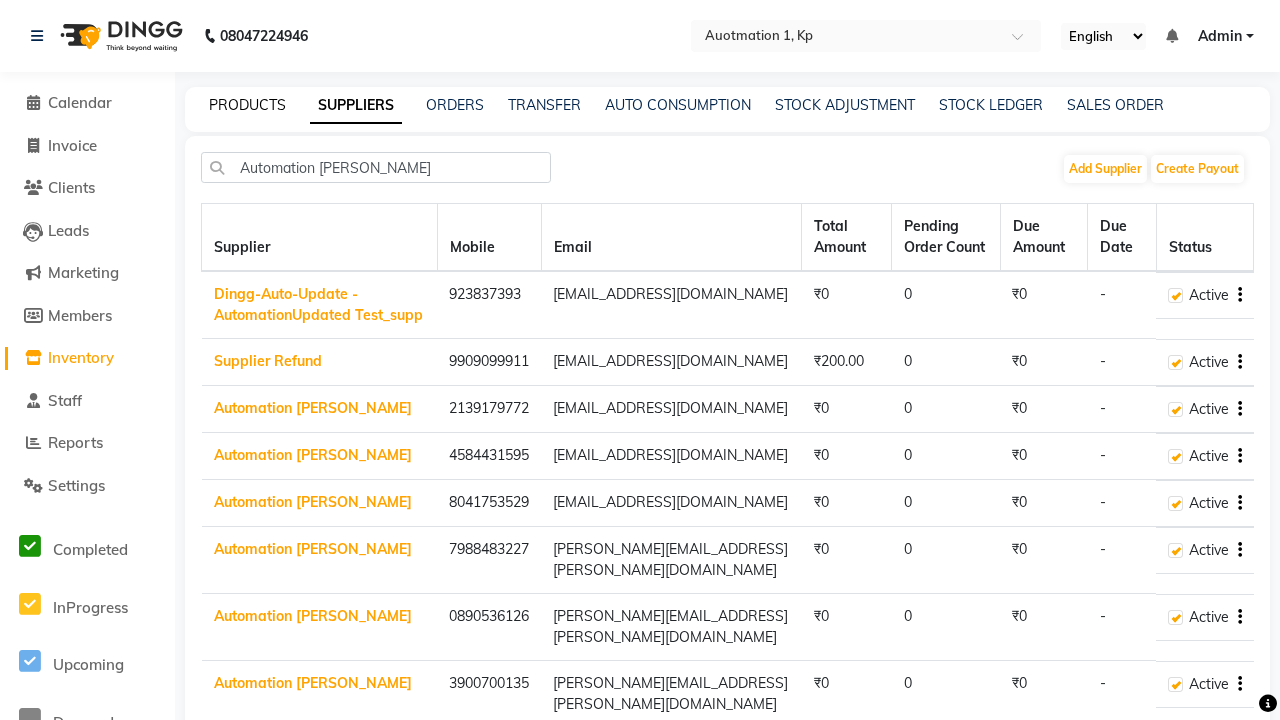 click on "PRODUCTS" 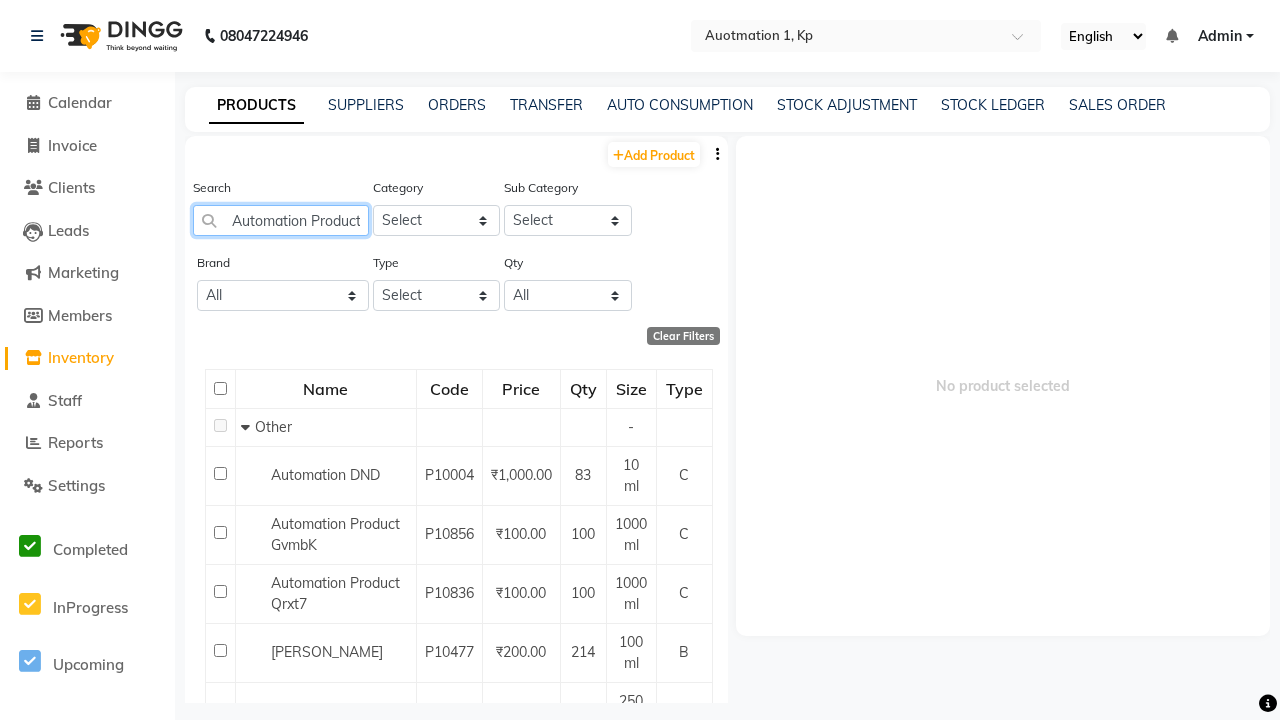 scroll, scrollTop: 0, scrollLeft: 51, axis: horizontal 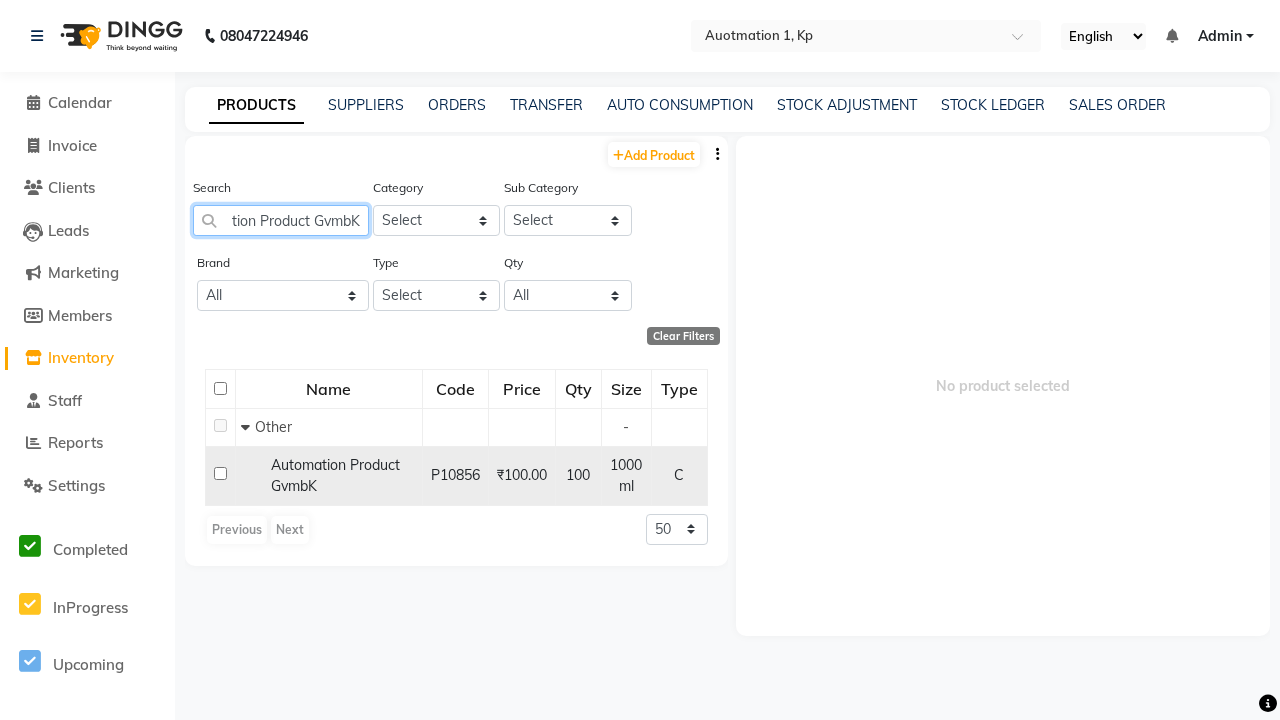 type on "Automation Product GvmbK" 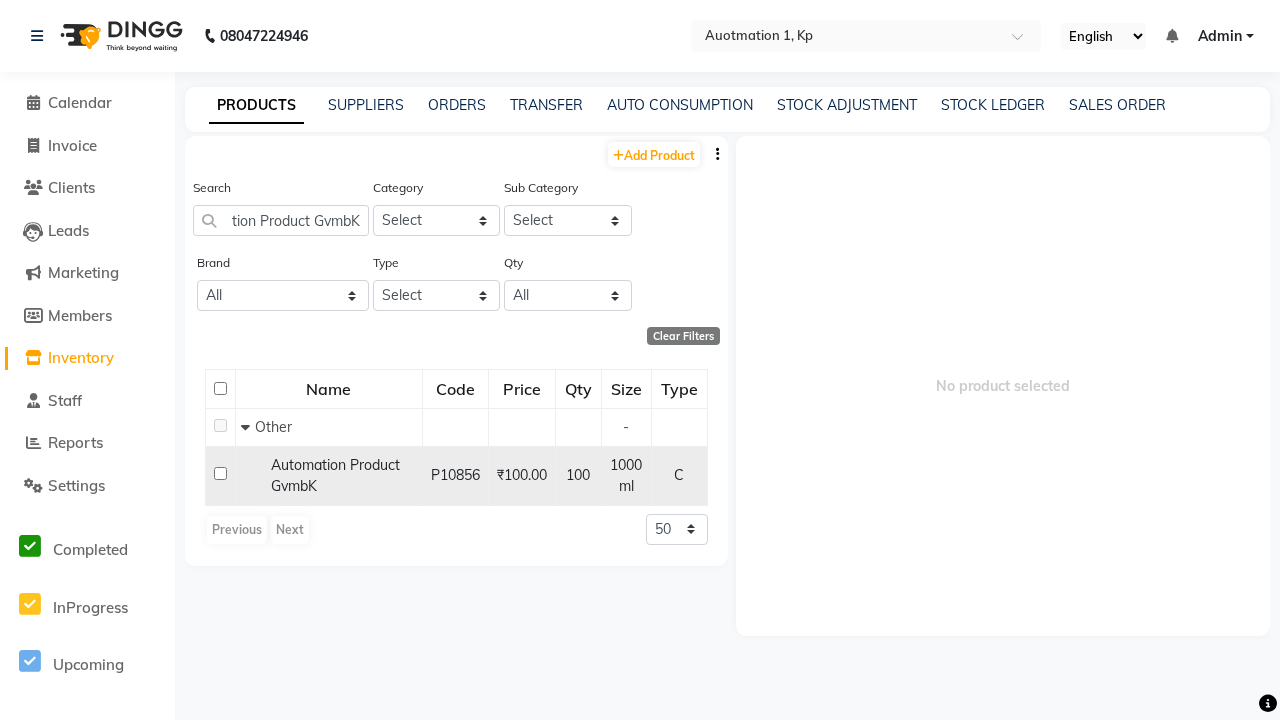 click 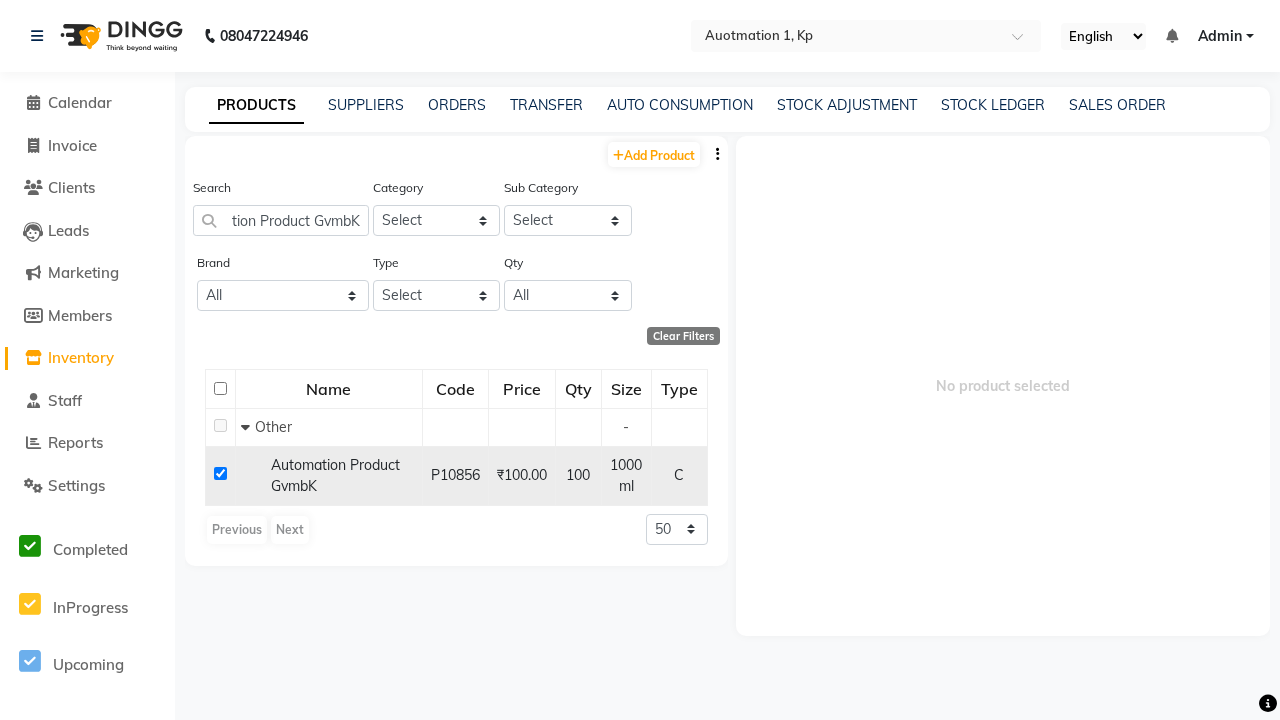 checkbox on "true" 